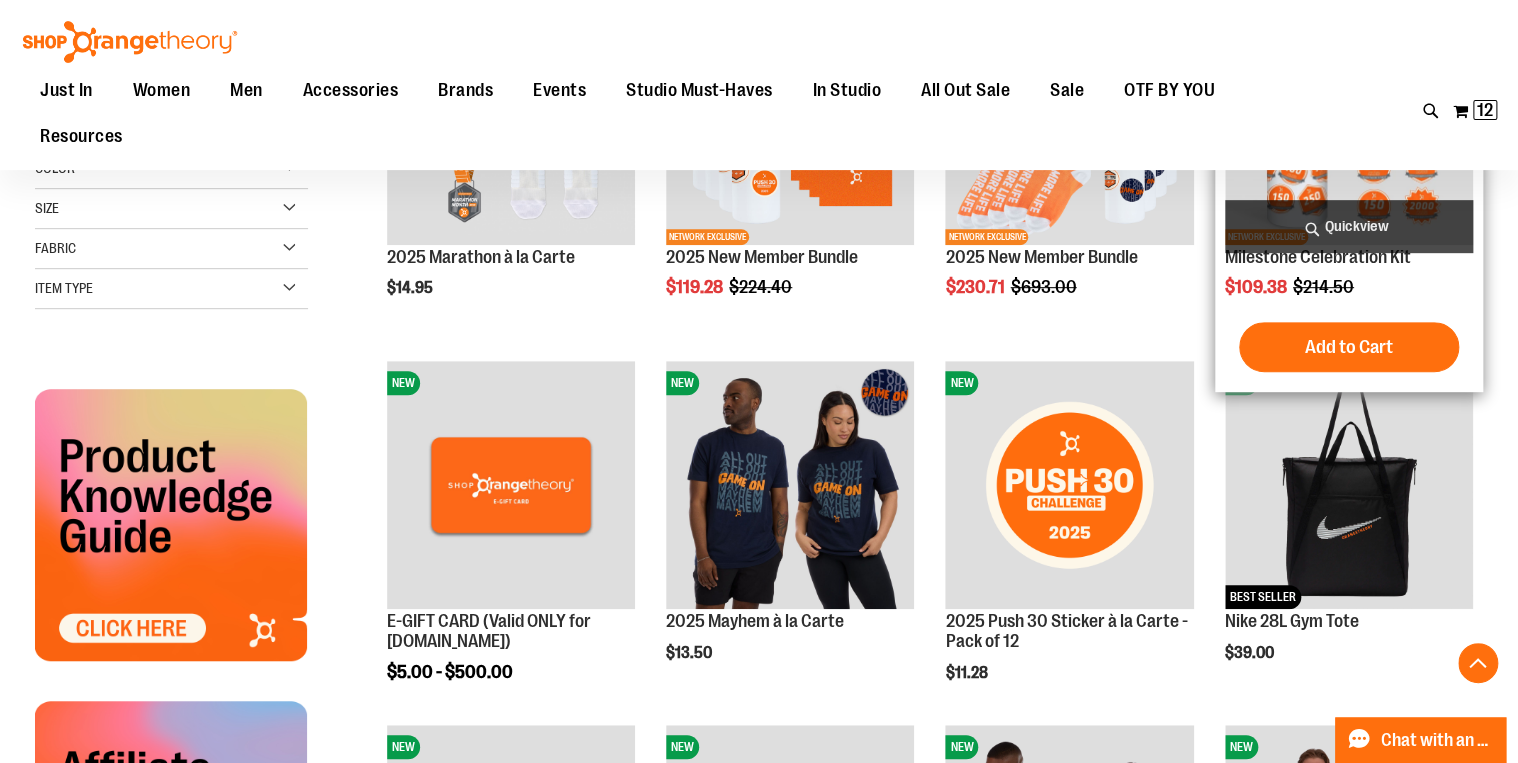 scroll, scrollTop: 480, scrollLeft: 0, axis: vertical 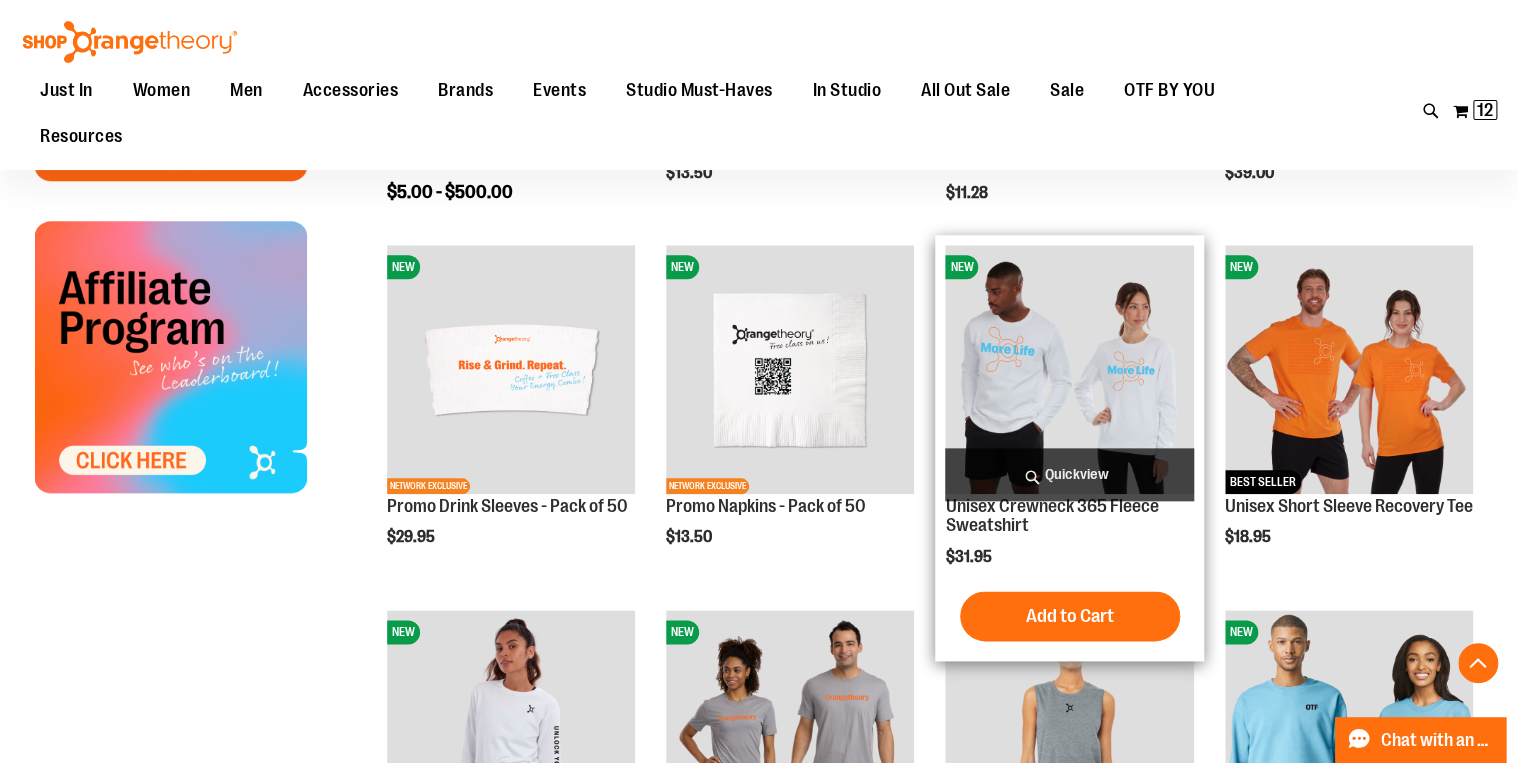 click at bounding box center (1069, 369) 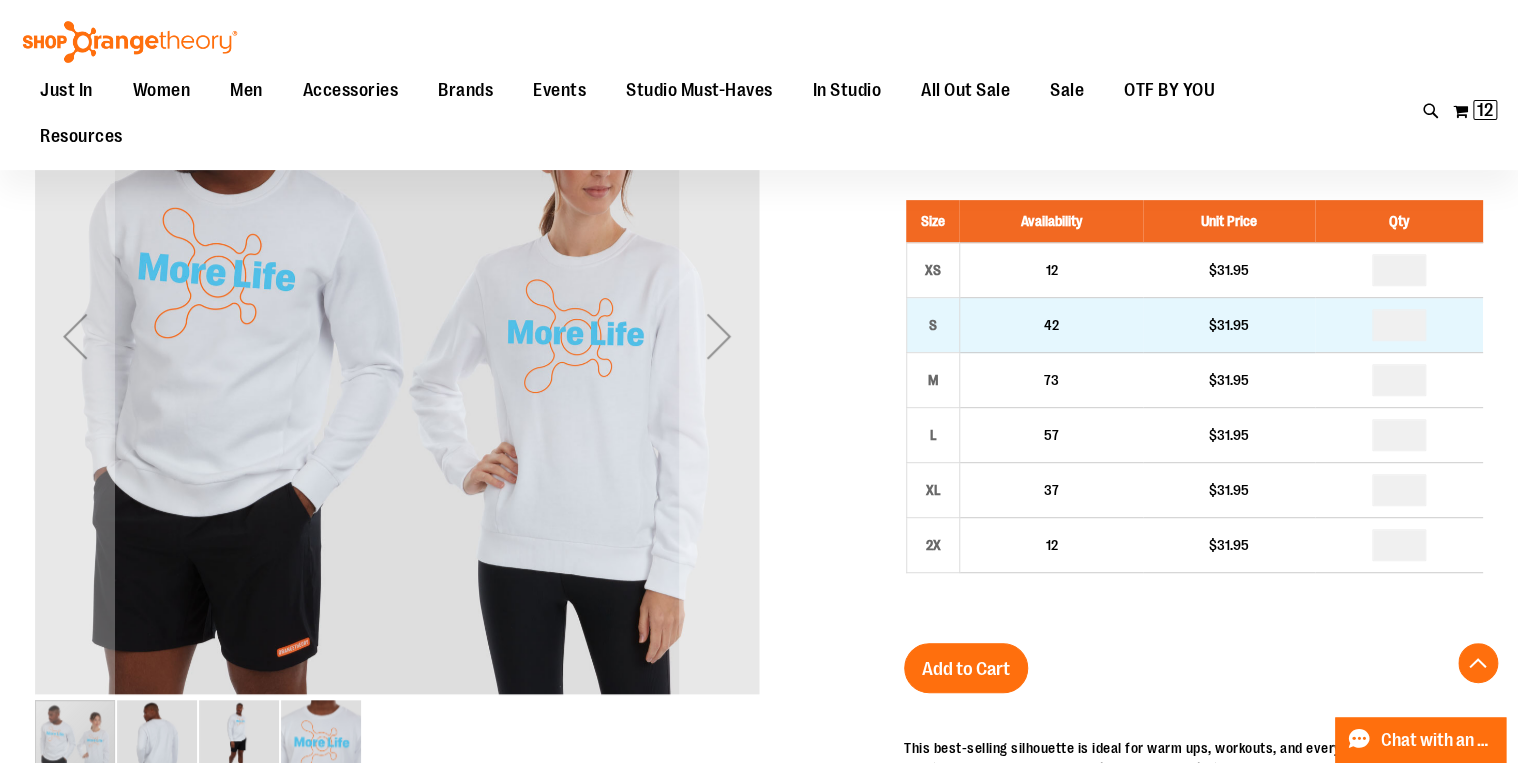 scroll, scrollTop: 320, scrollLeft: 0, axis: vertical 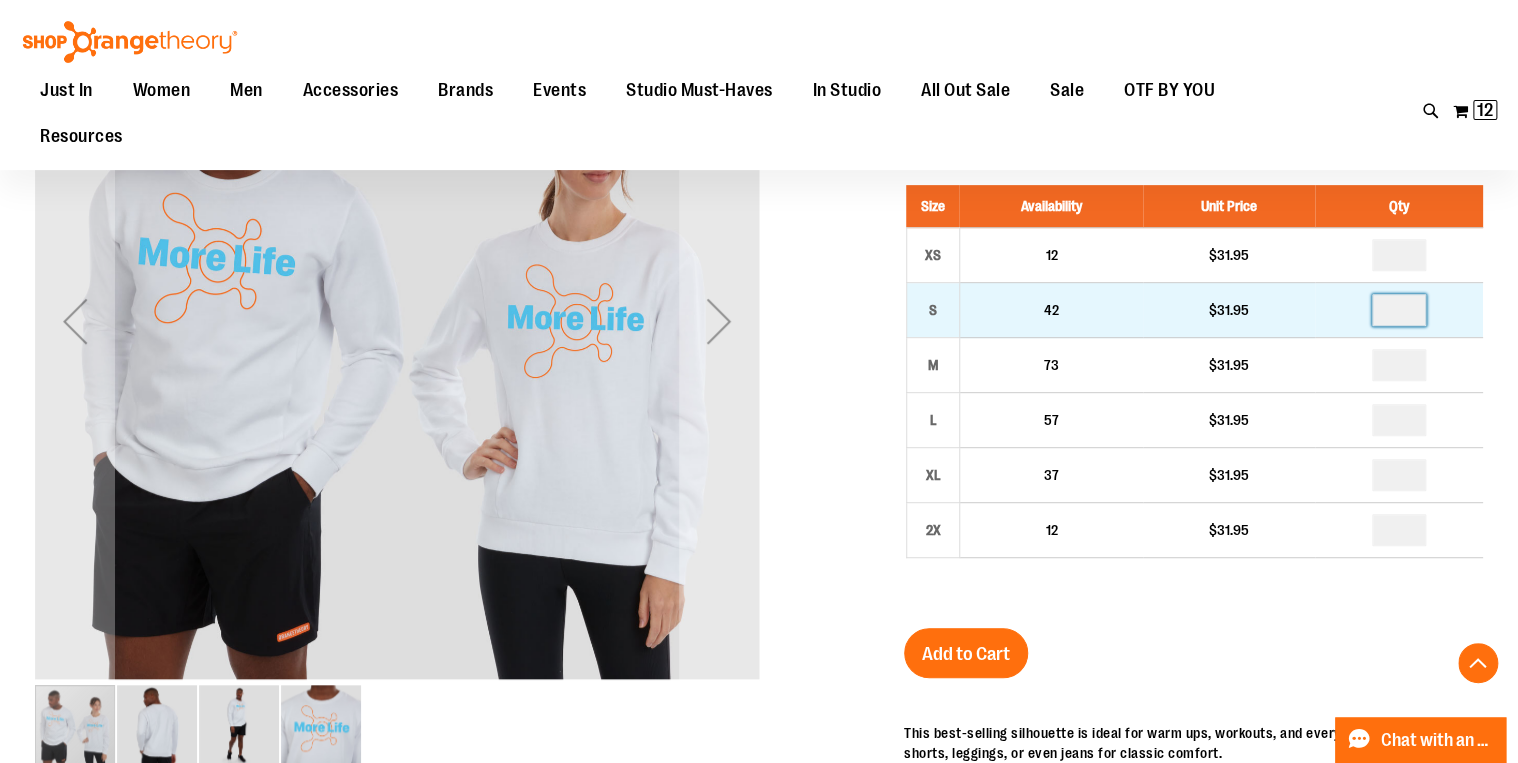click at bounding box center (1399, 310) 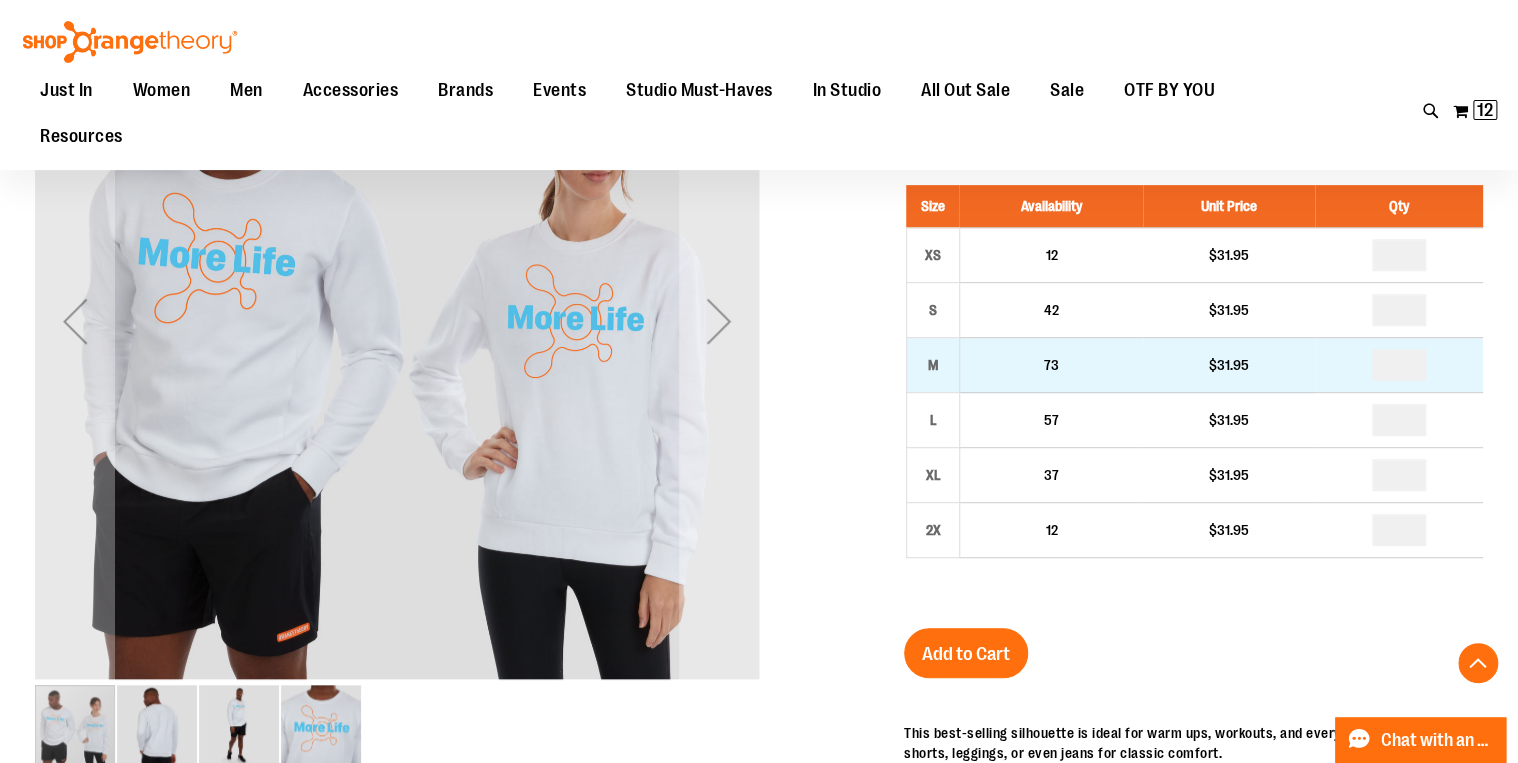 type on "*" 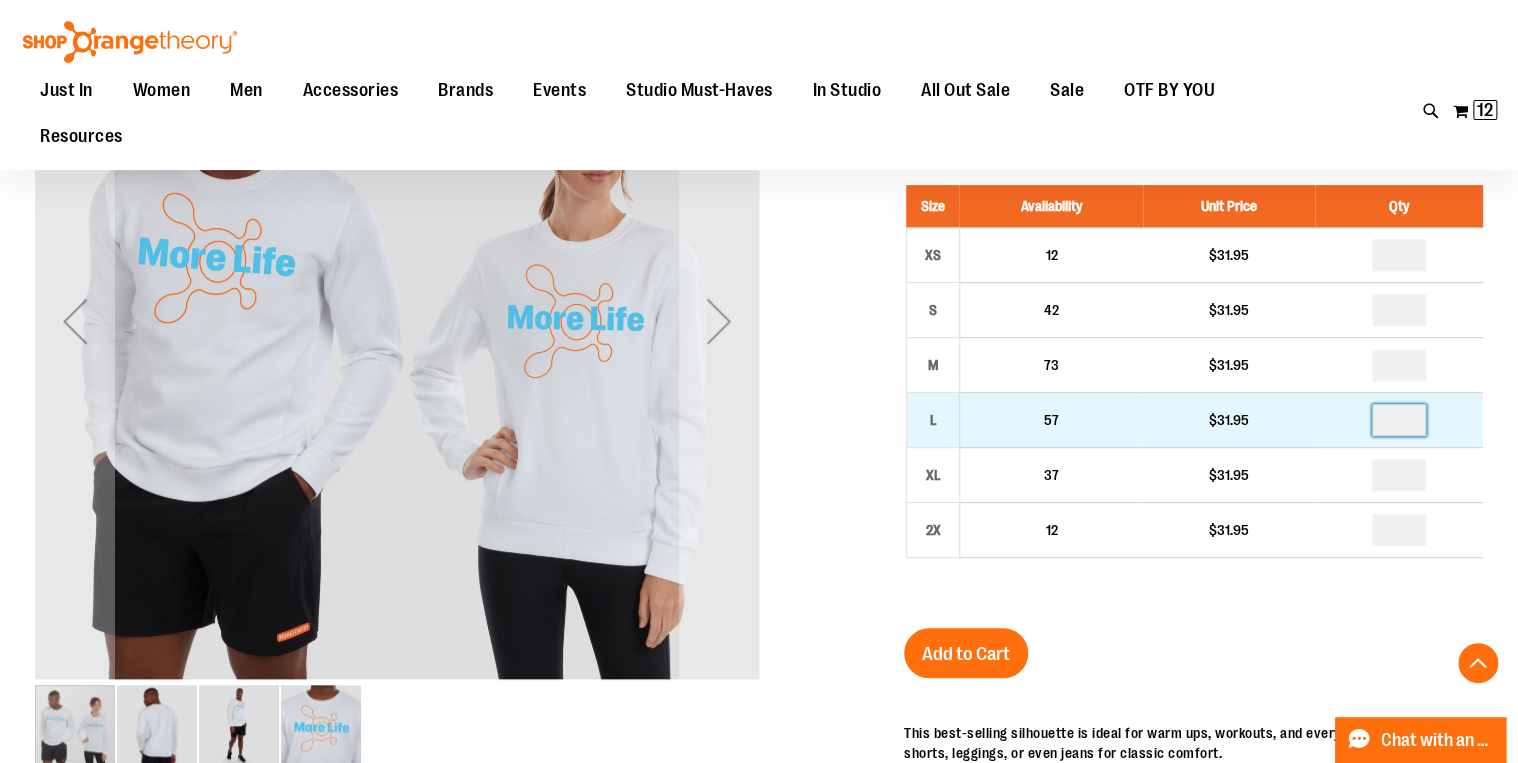 click at bounding box center (1399, 420) 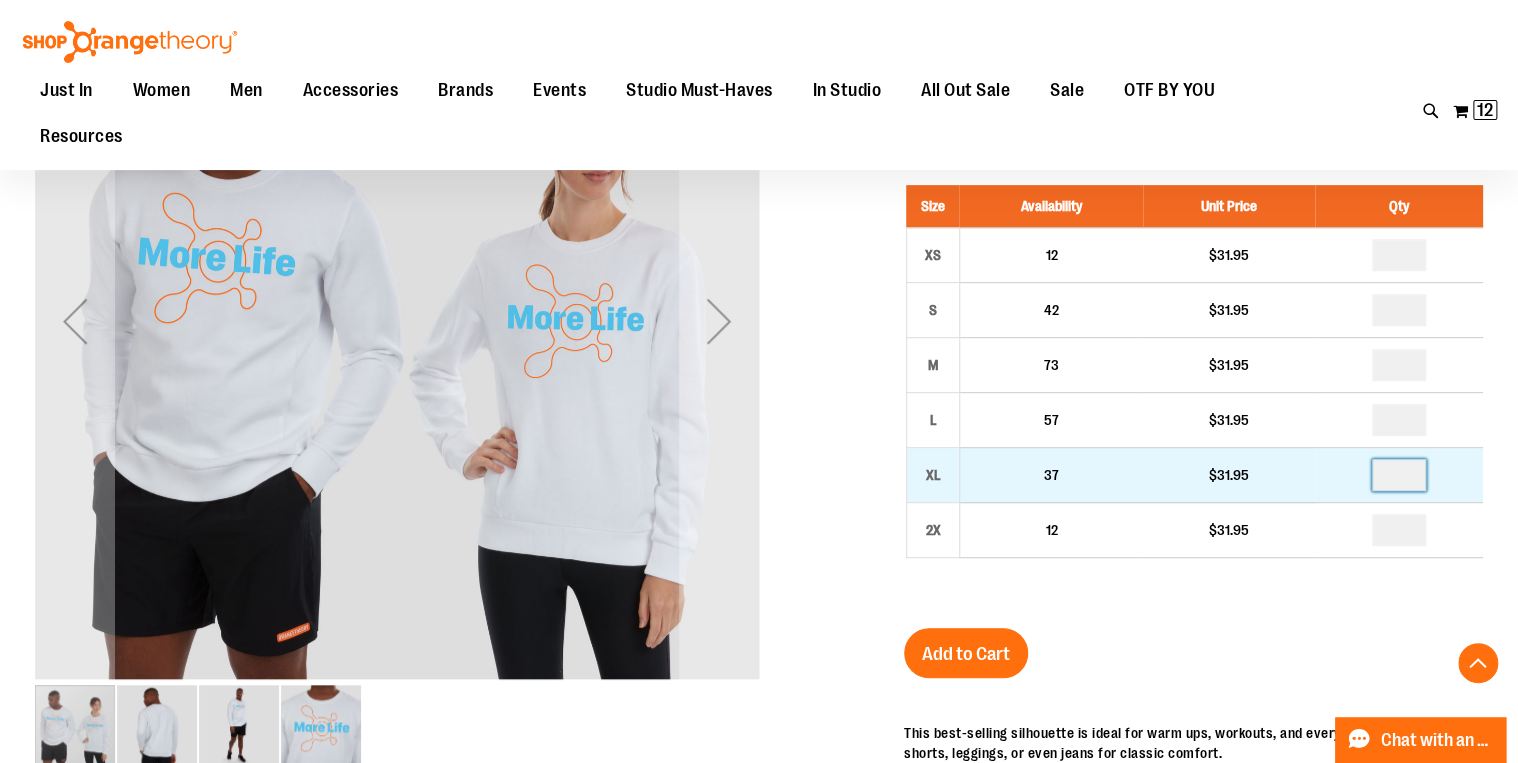 click at bounding box center (1399, 475) 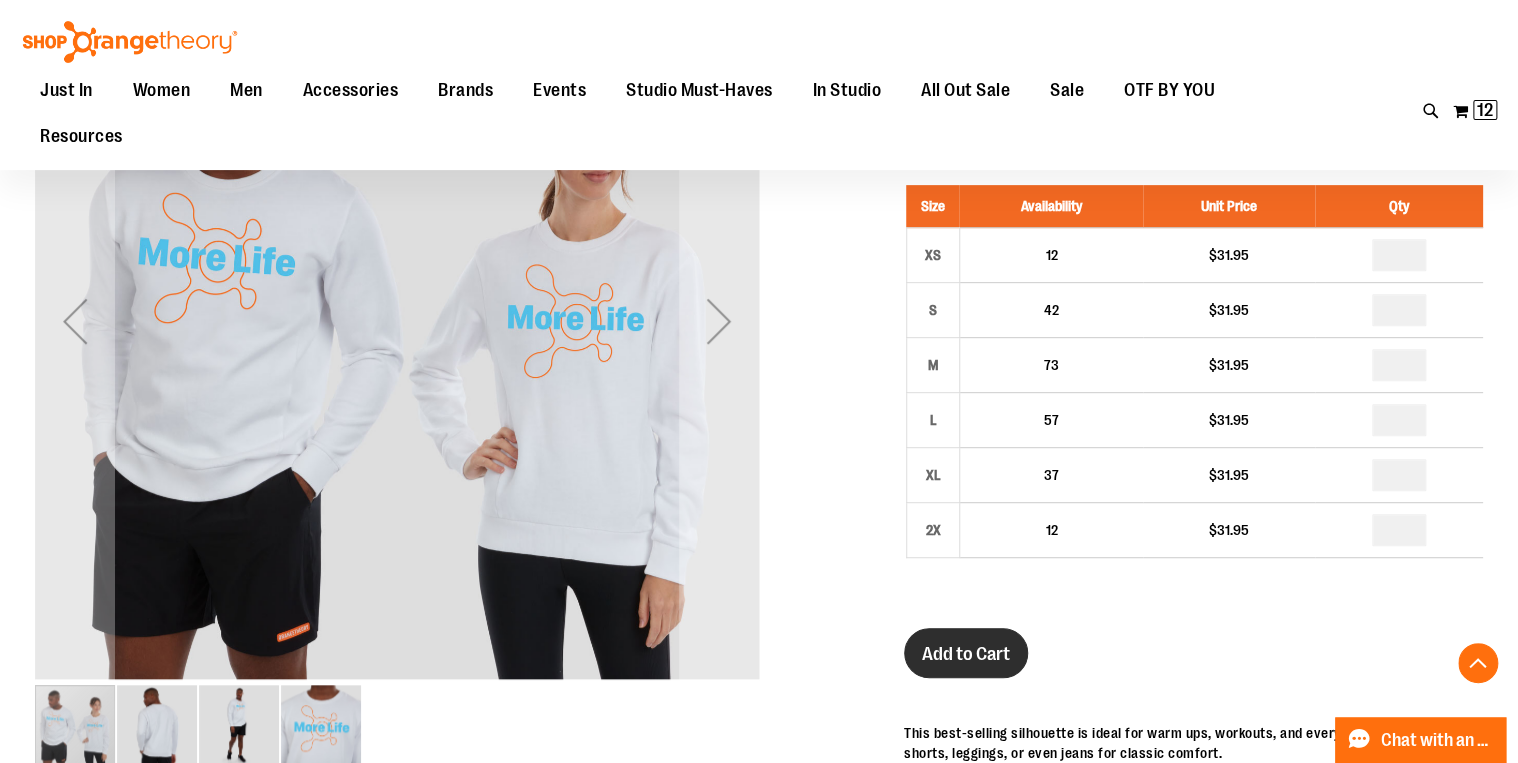 click on "Add to Cart" at bounding box center [966, 654] 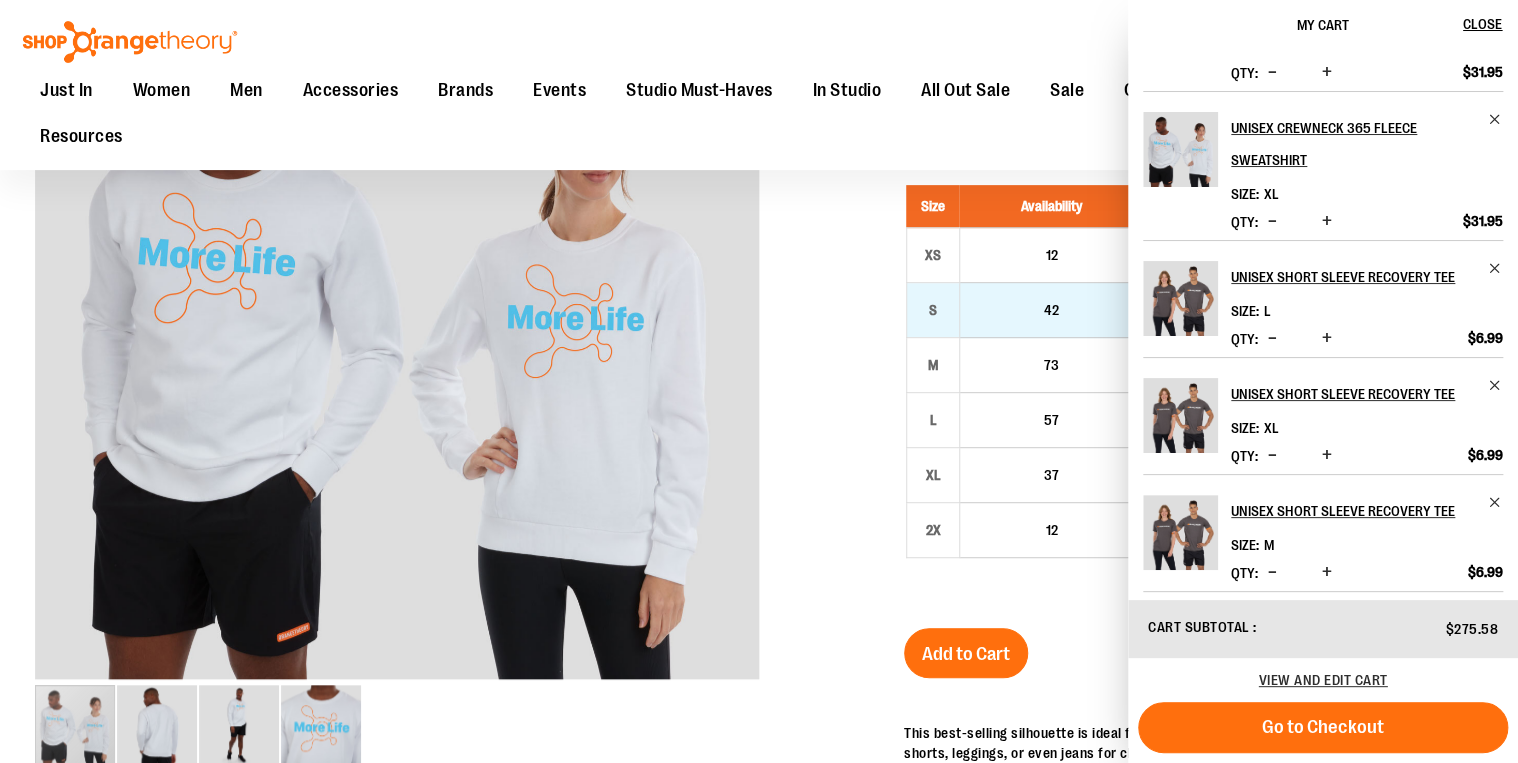 scroll, scrollTop: 757, scrollLeft: 0, axis: vertical 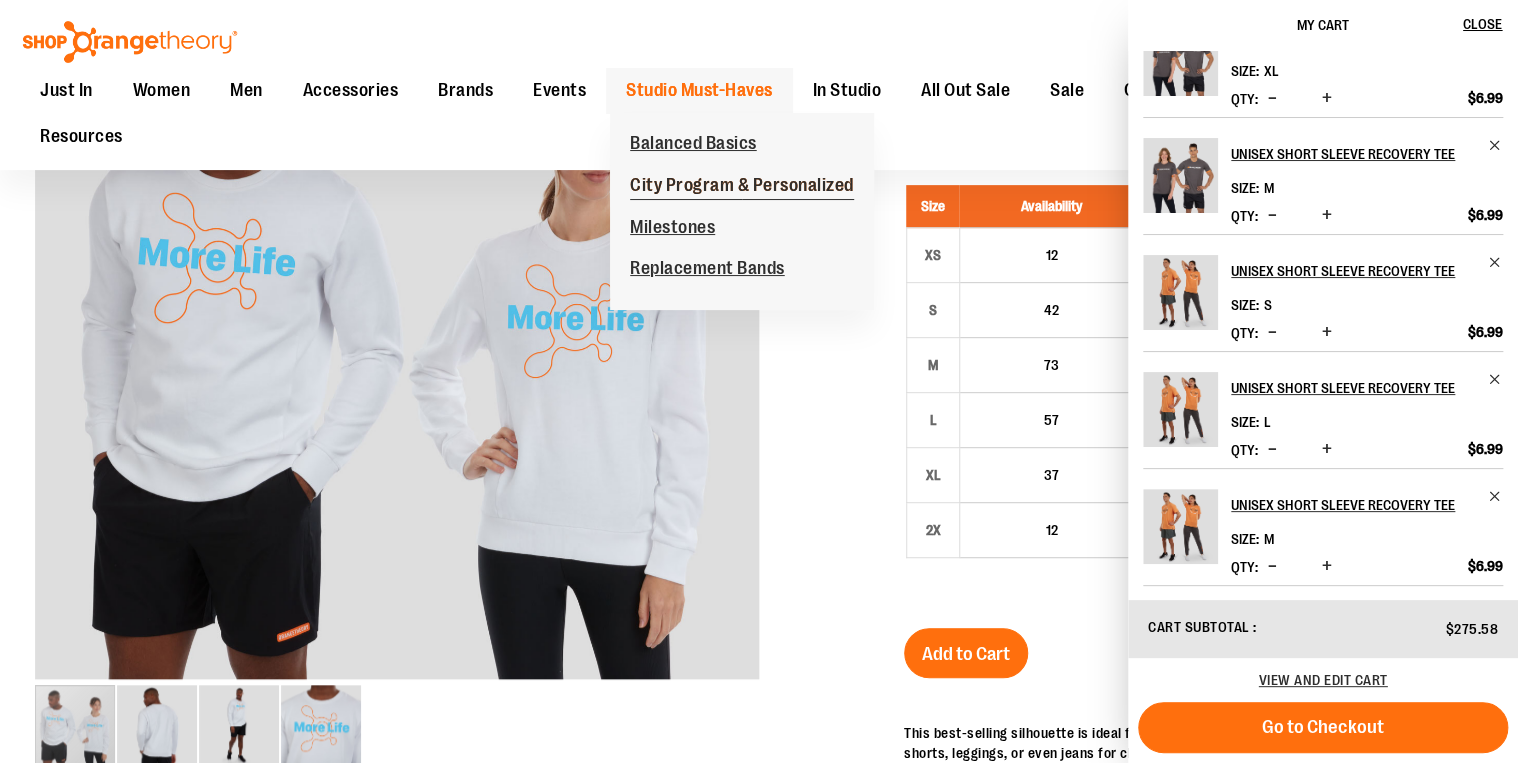 click on "City Program & Personalized" at bounding box center (742, 187) 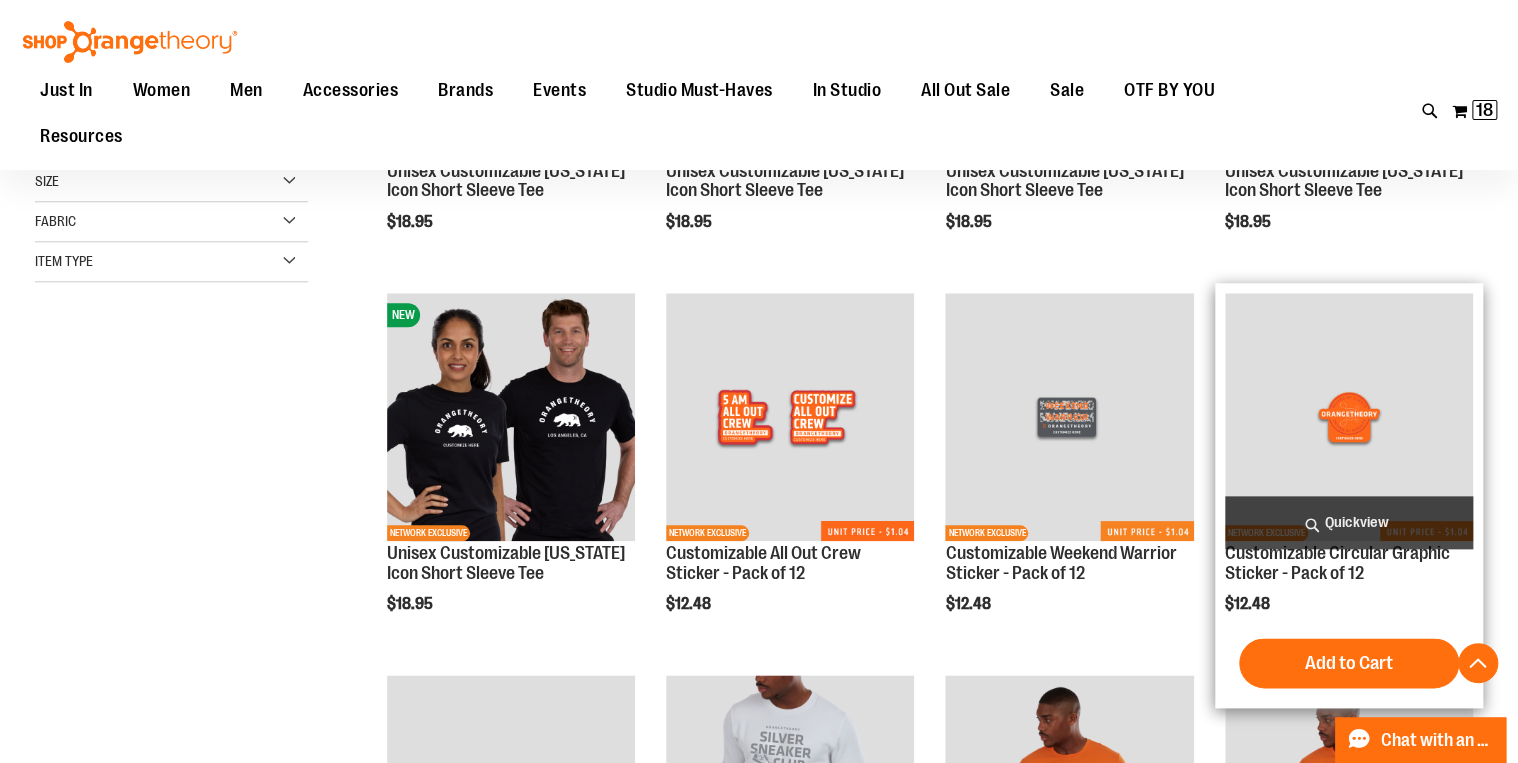 scroll, scrollTop: 880, scrollLeft: 0, axis: vertical 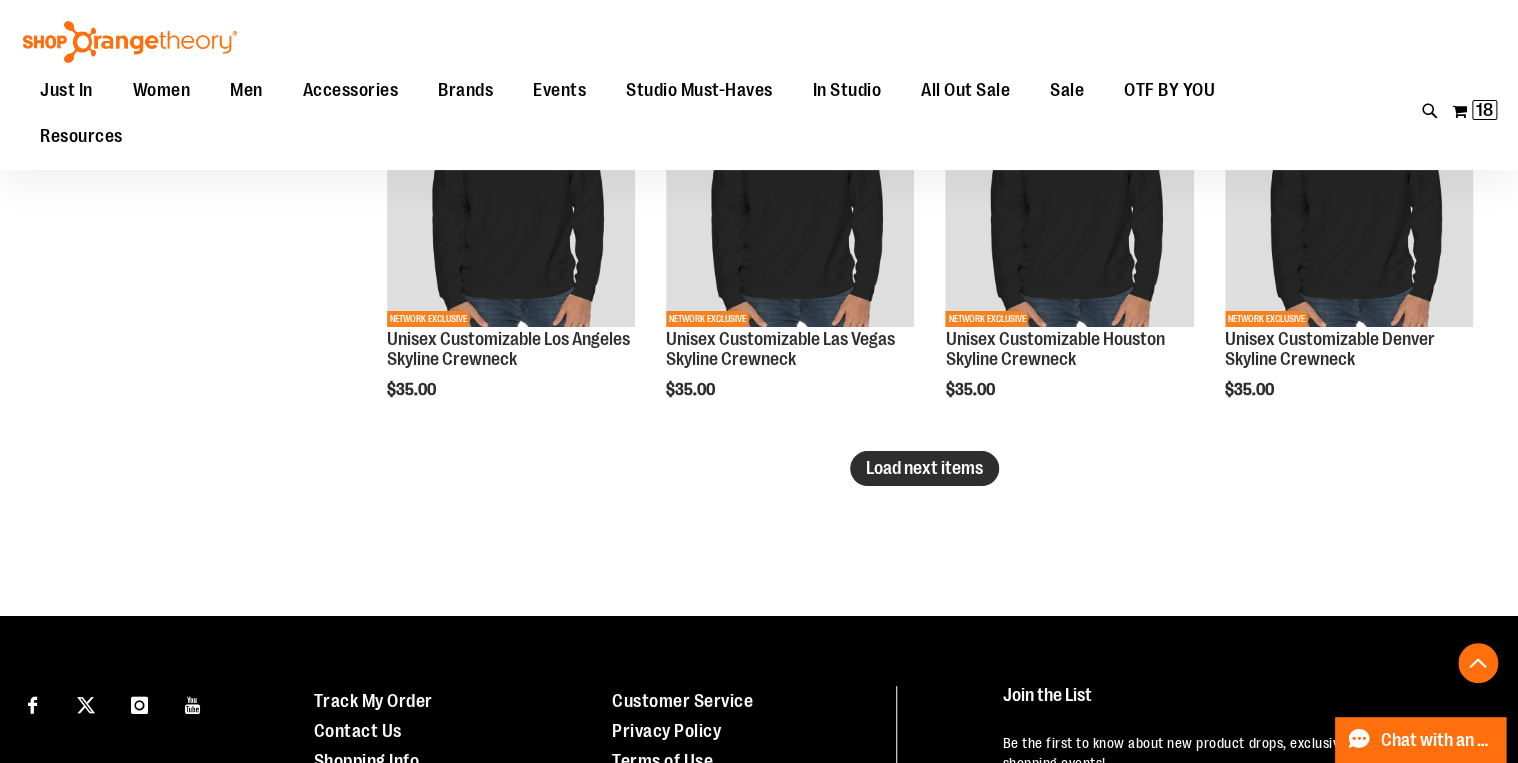 click on "Load next items" at bounding box center (924, 468) 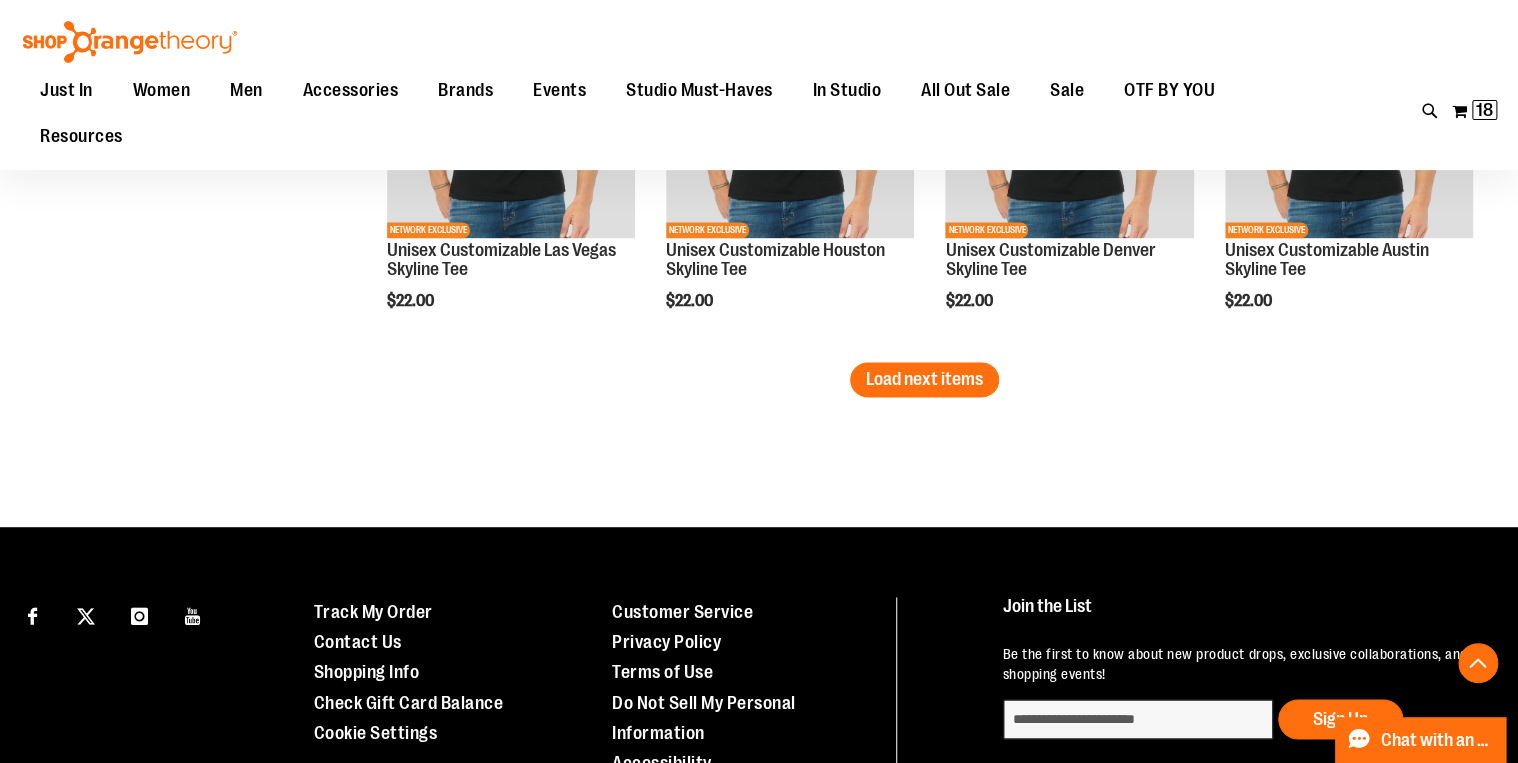 scroll, scrollTop: 5120, scrollLeft: 0, axis: vertical 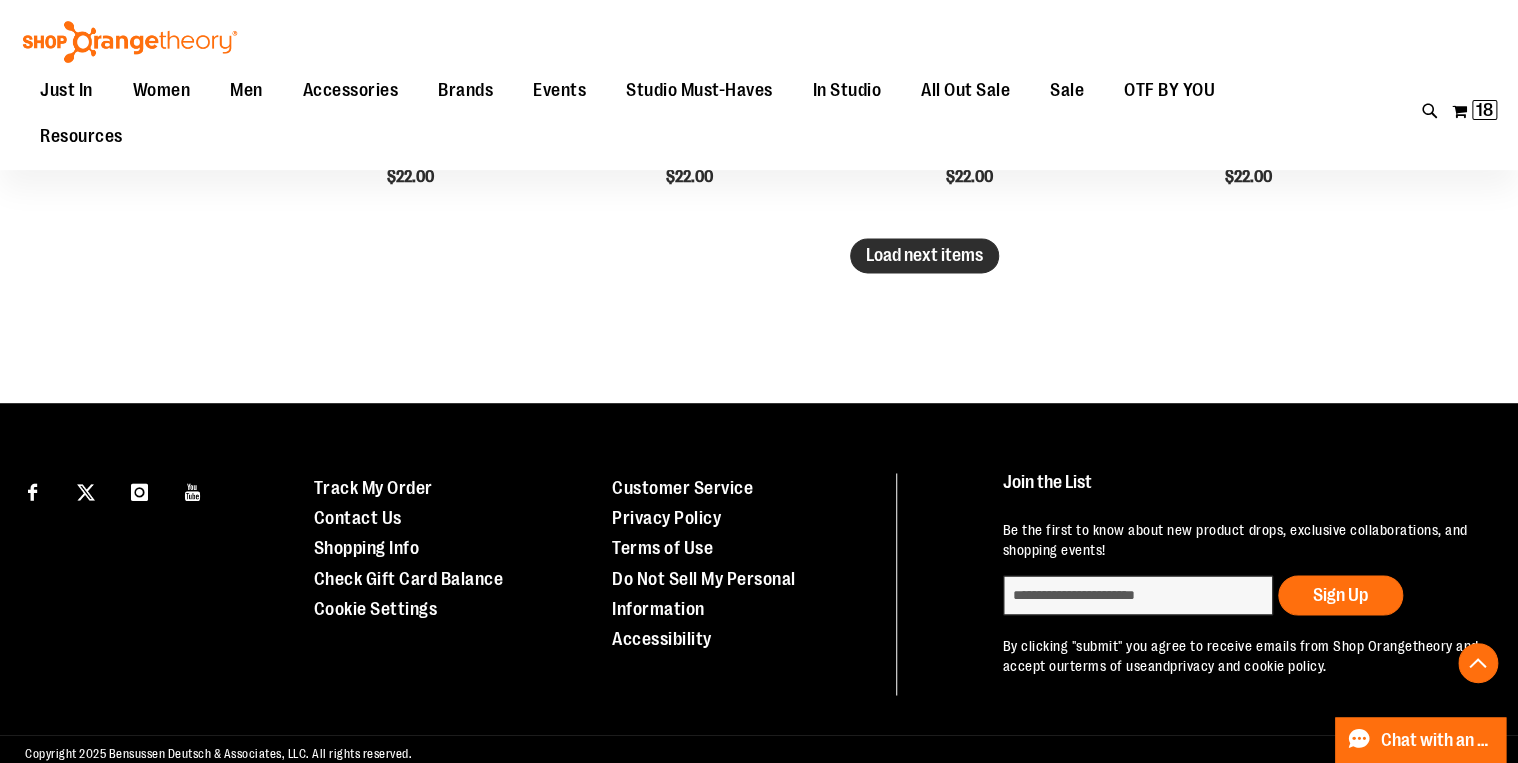 click on "Load next items" at bounding box center [924, 255] 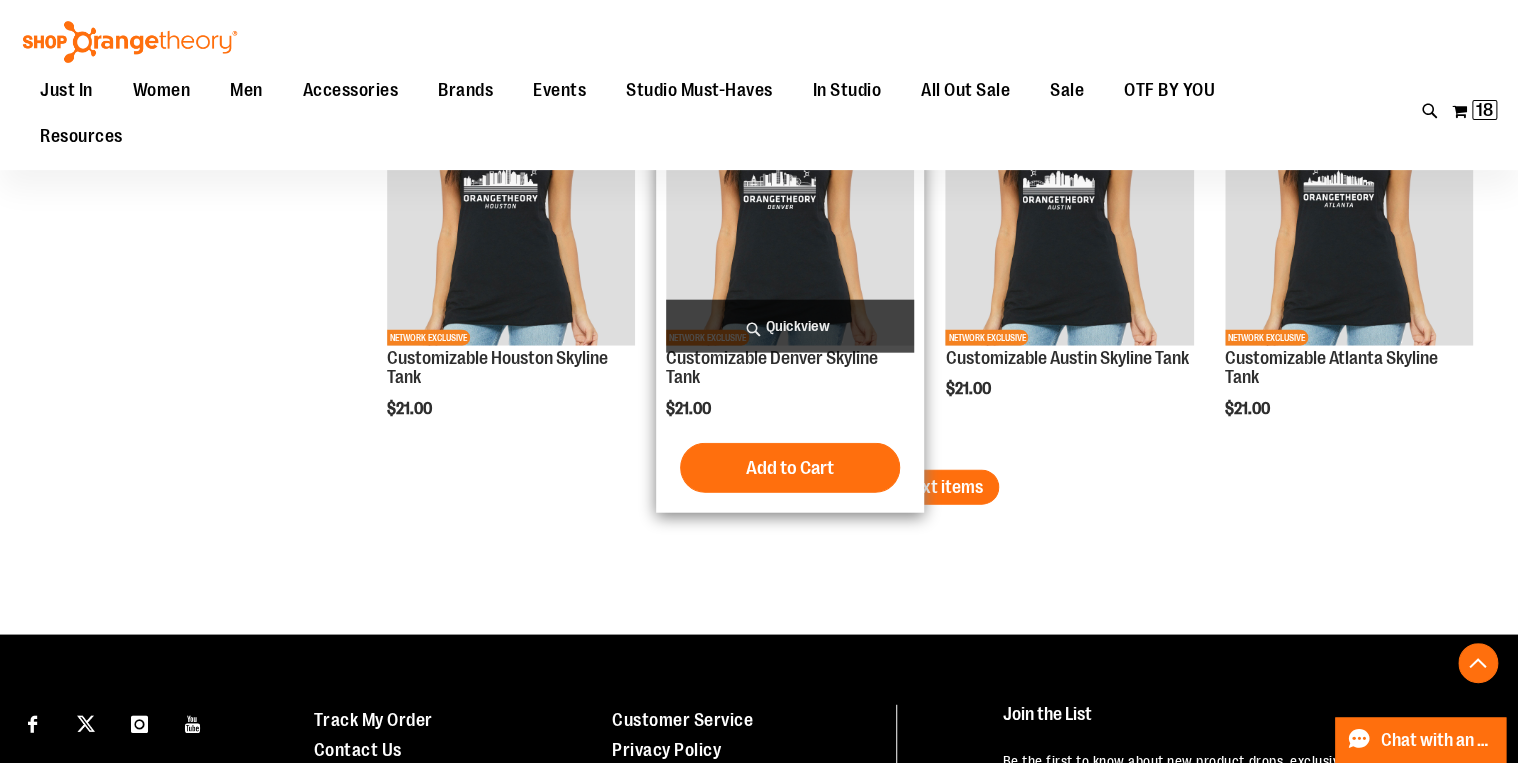 scroll, scrollTop: 6240, scrollLeft: 0, axis: vertical 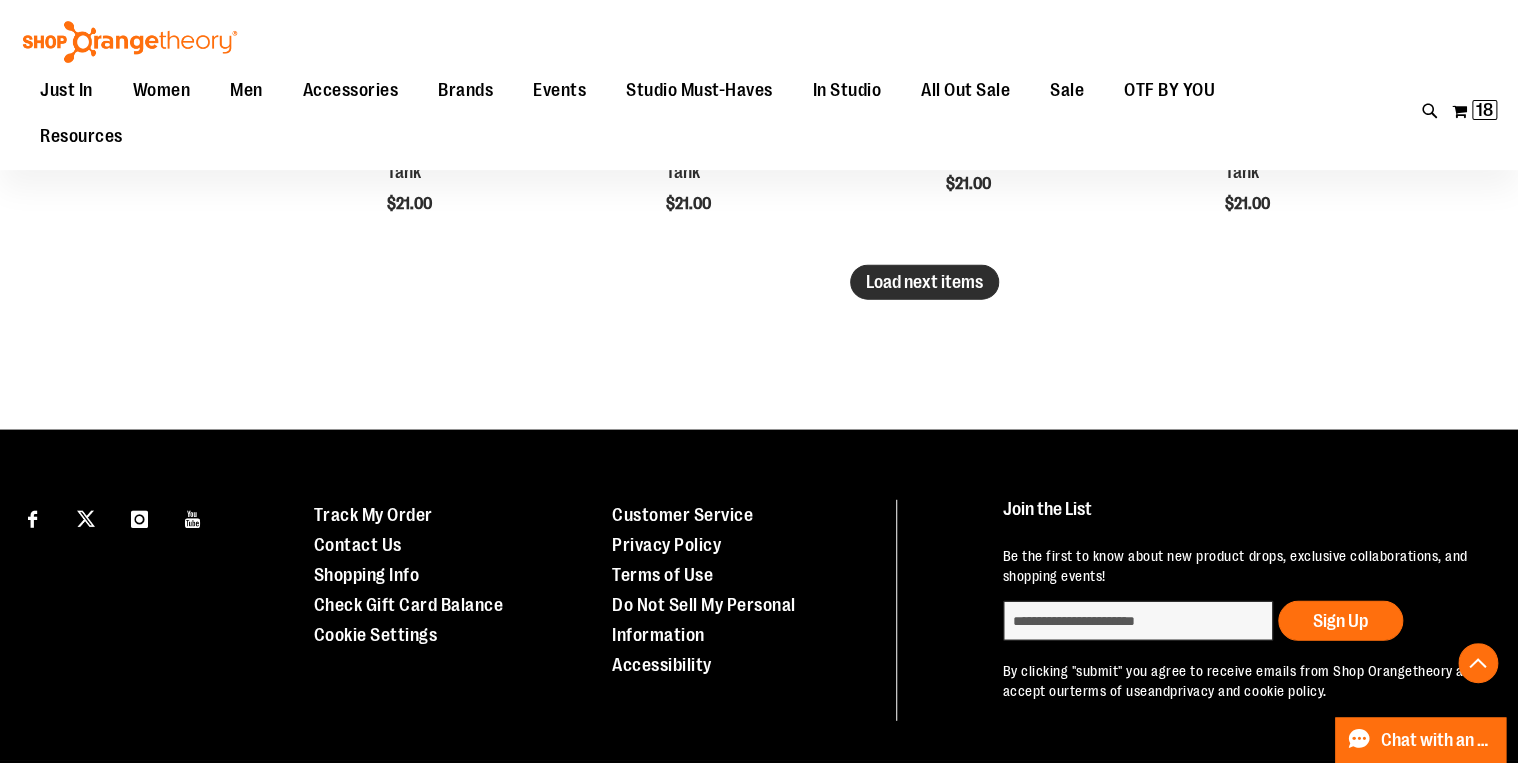 click on "Load next items" at bounding box center [924, 282] 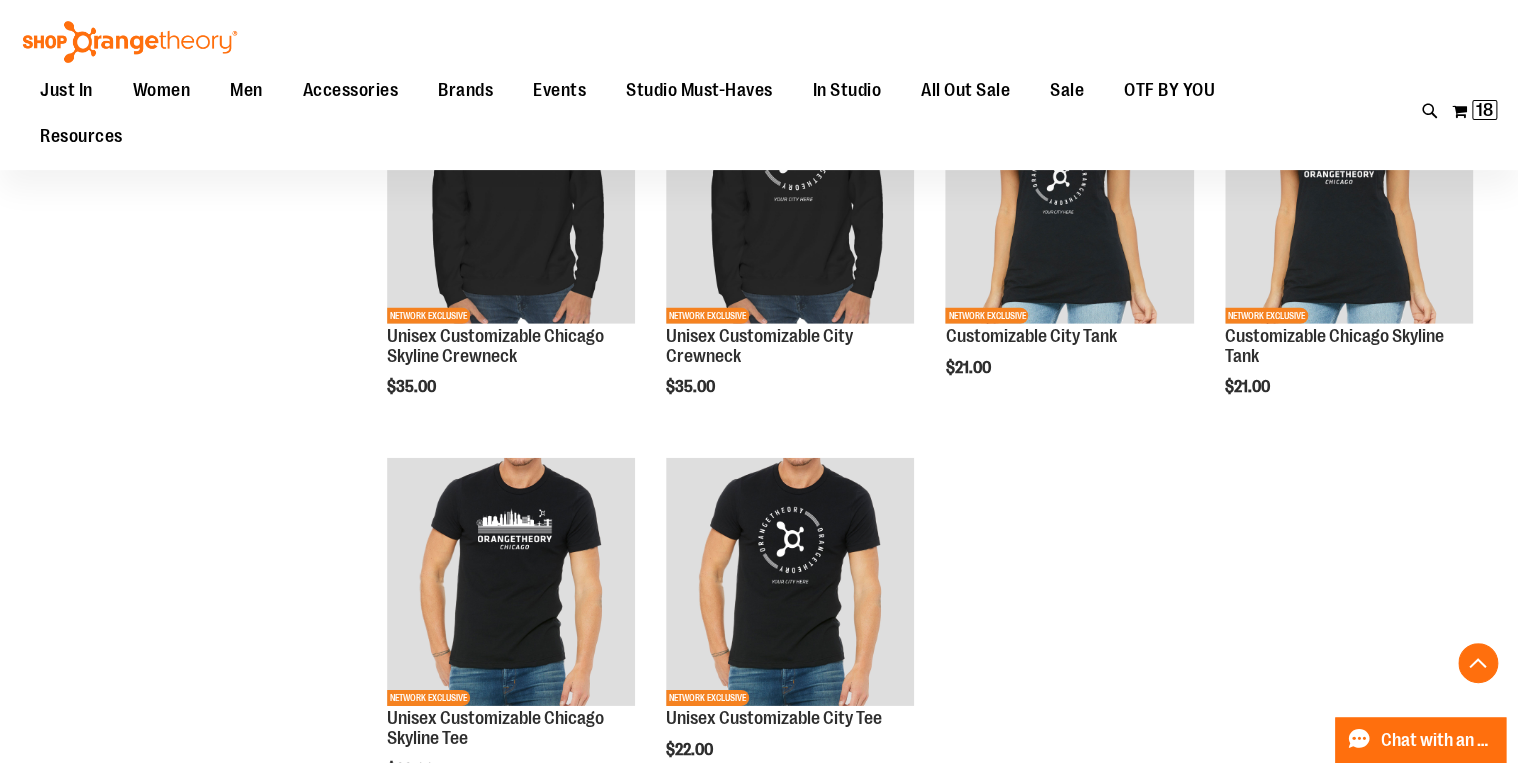 scroll, scrollTop: 6480, scrollLeft: 0, axis: vertical 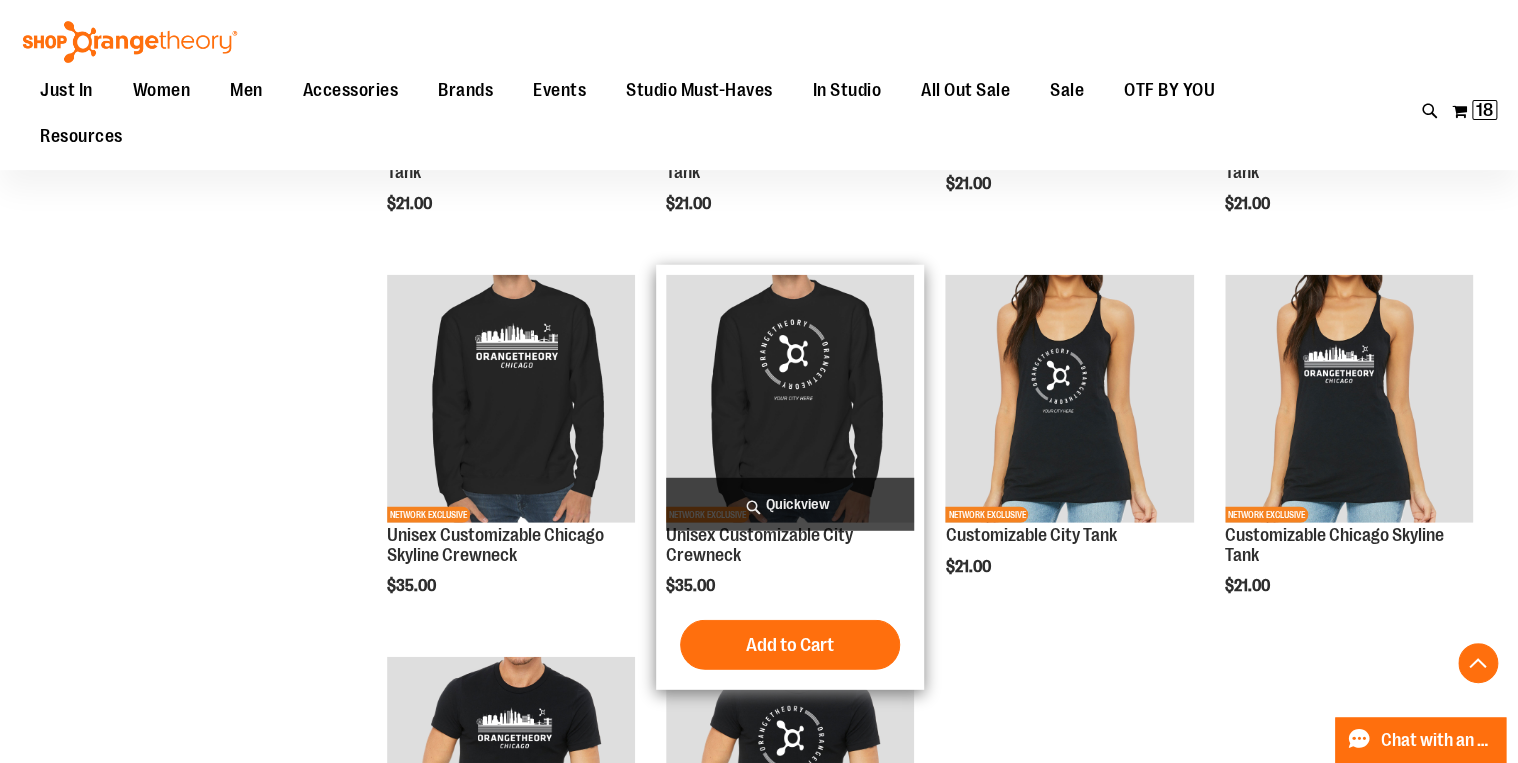 click at bounding box center [790, 399] 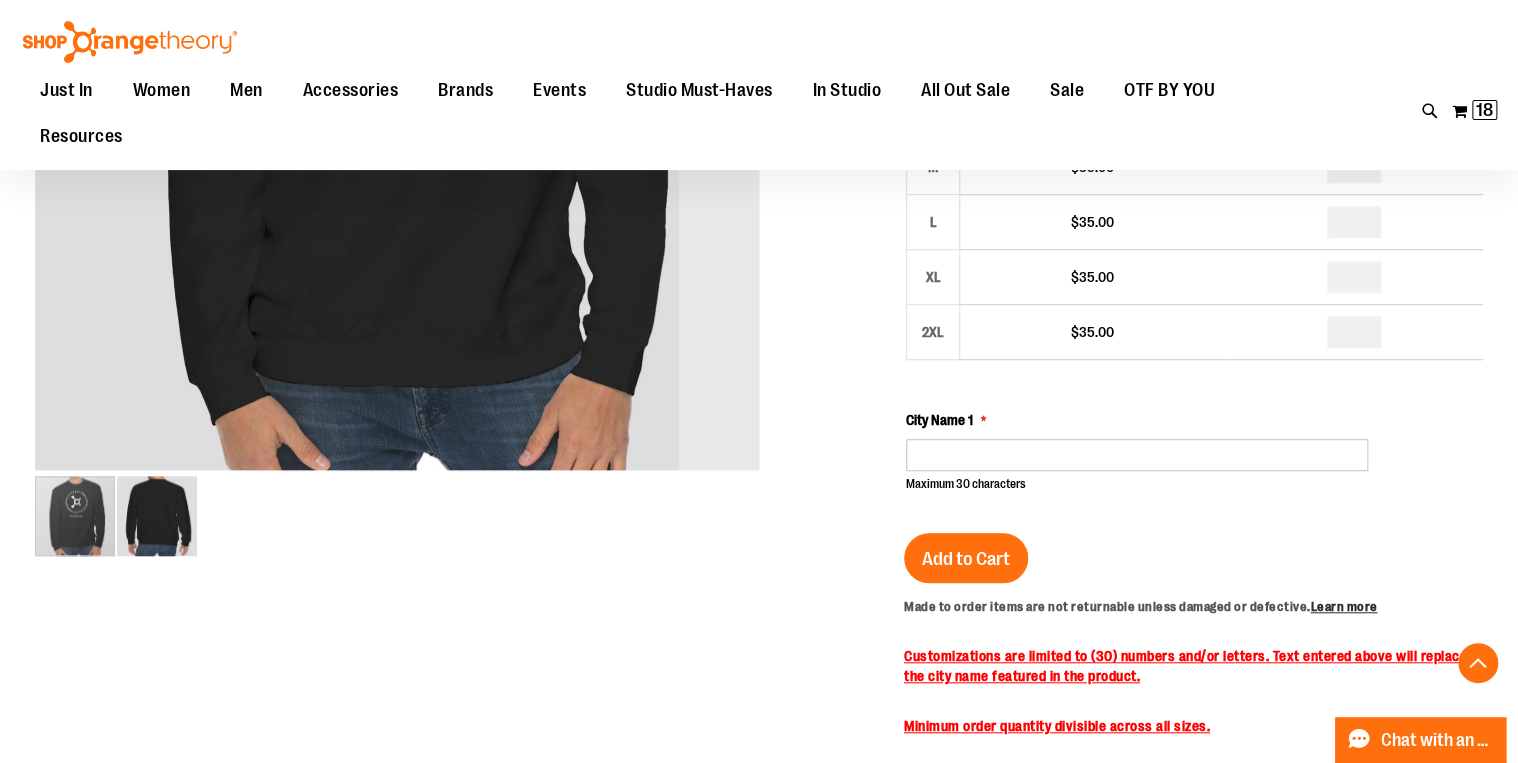 scroll, scrollTop: 560, scrollLeft: 0, axis: vertical 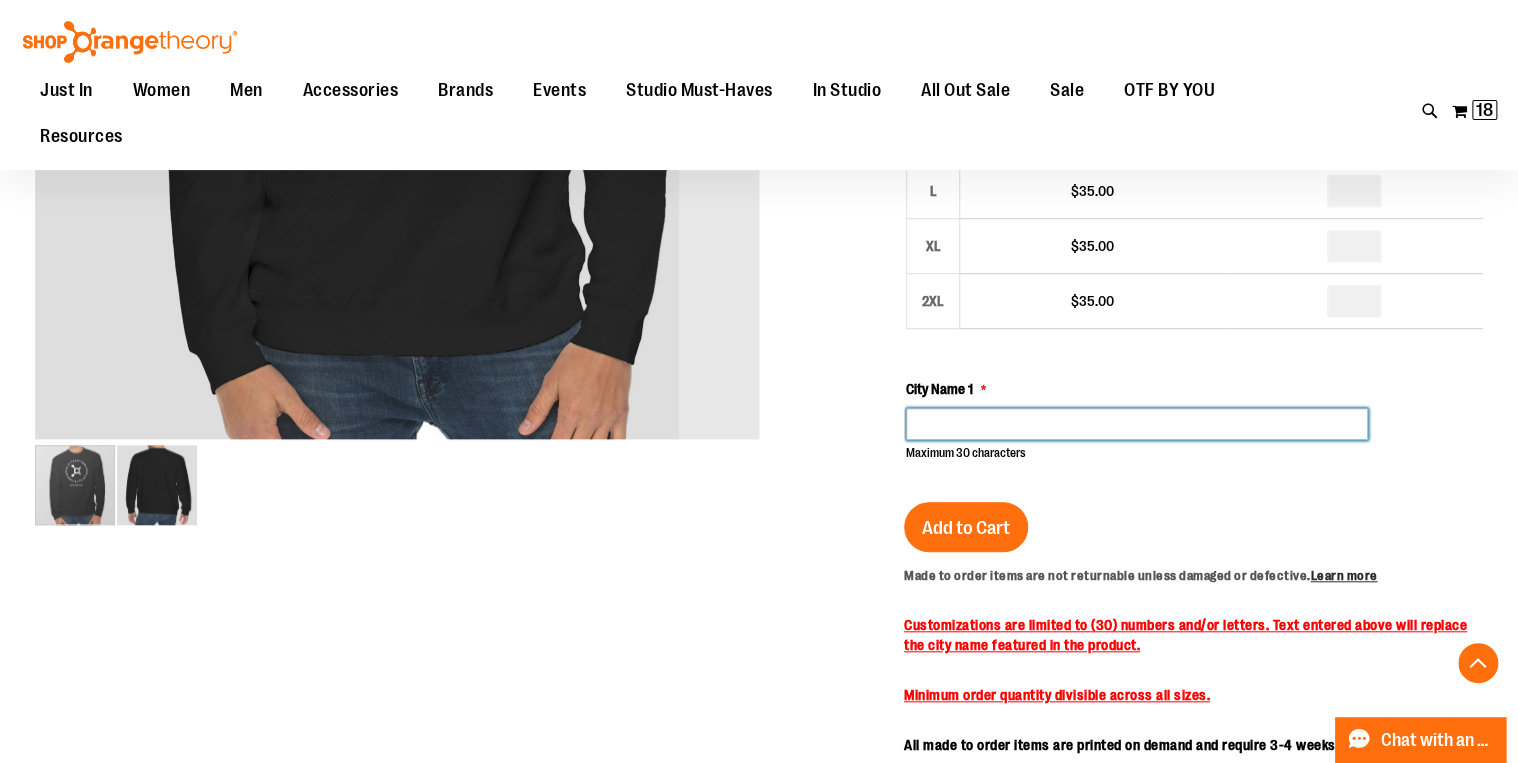 click on "City Name 1" at bounding box center [1137, 424] 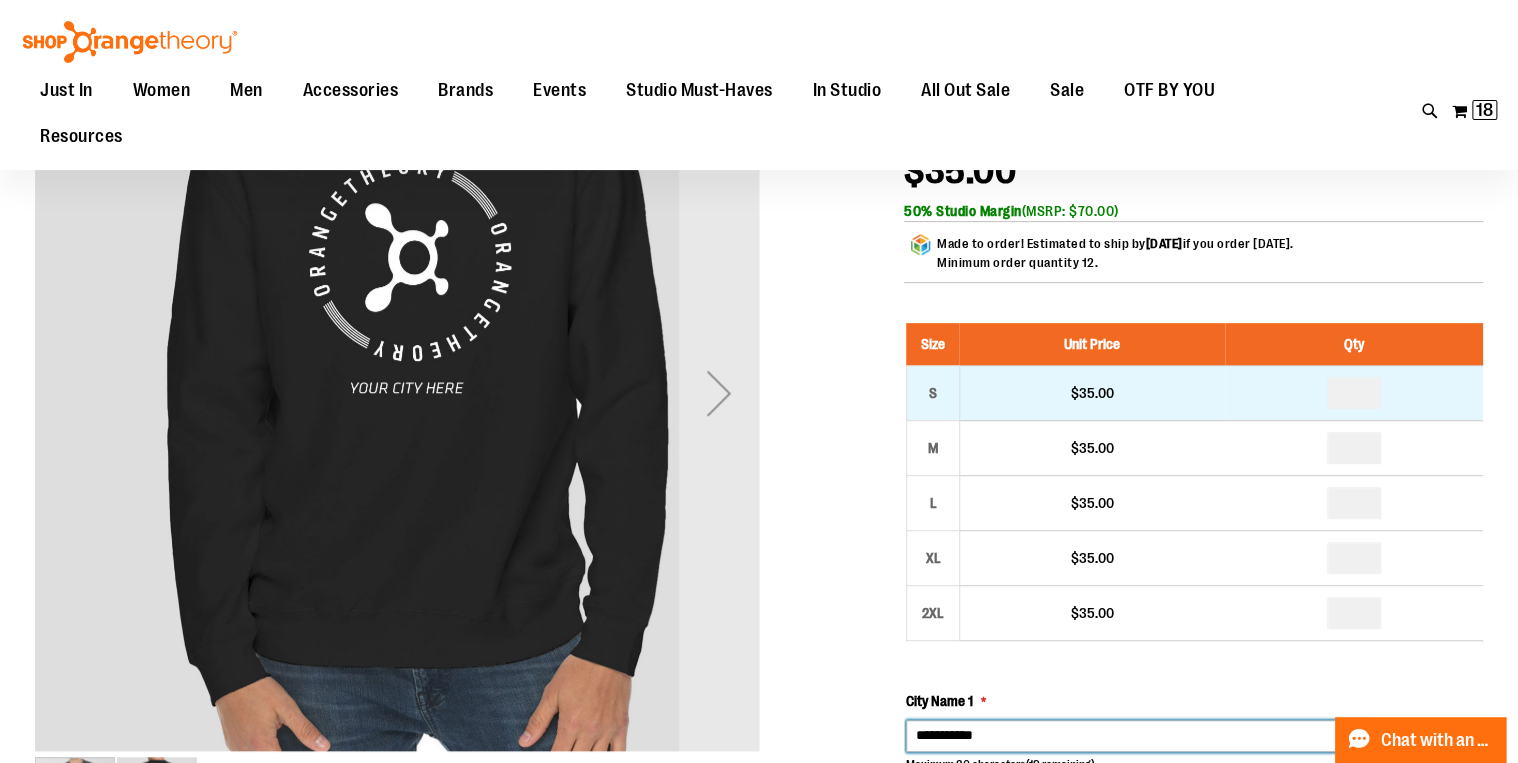 scroll, scrollTop: 240, scrollLeft: 0, axis: vertical 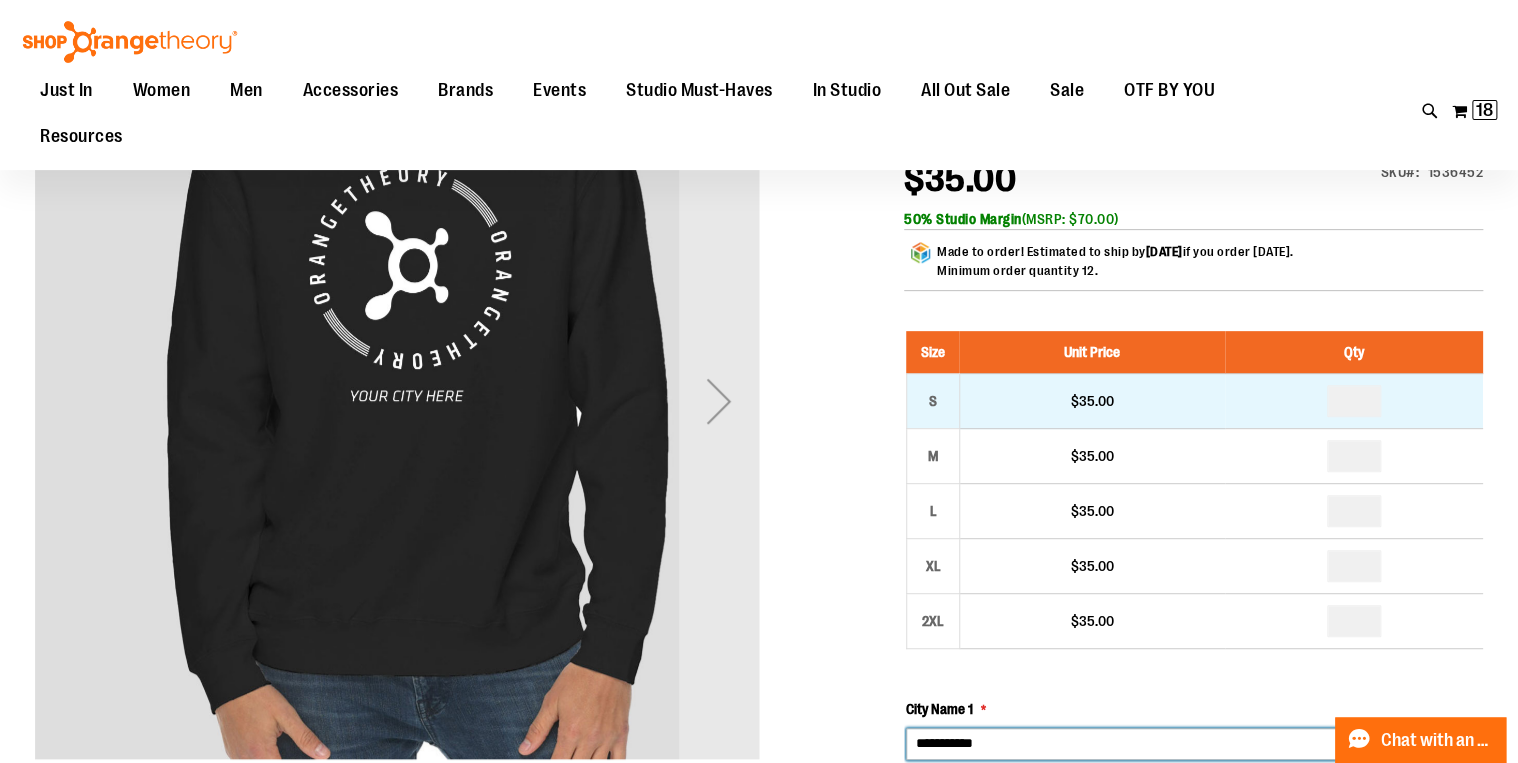 type on "**********" 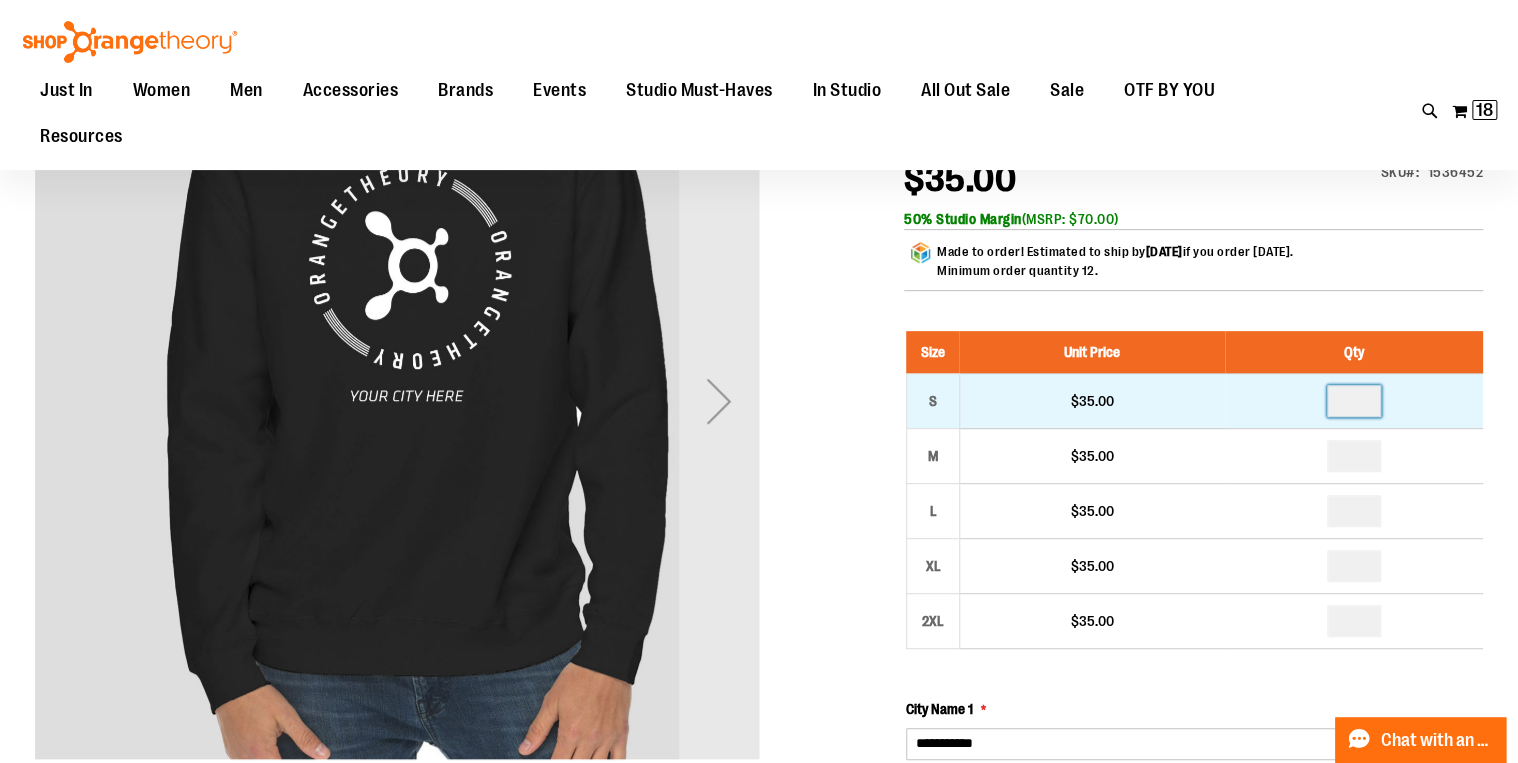 click at bounding box center [1354, 401] 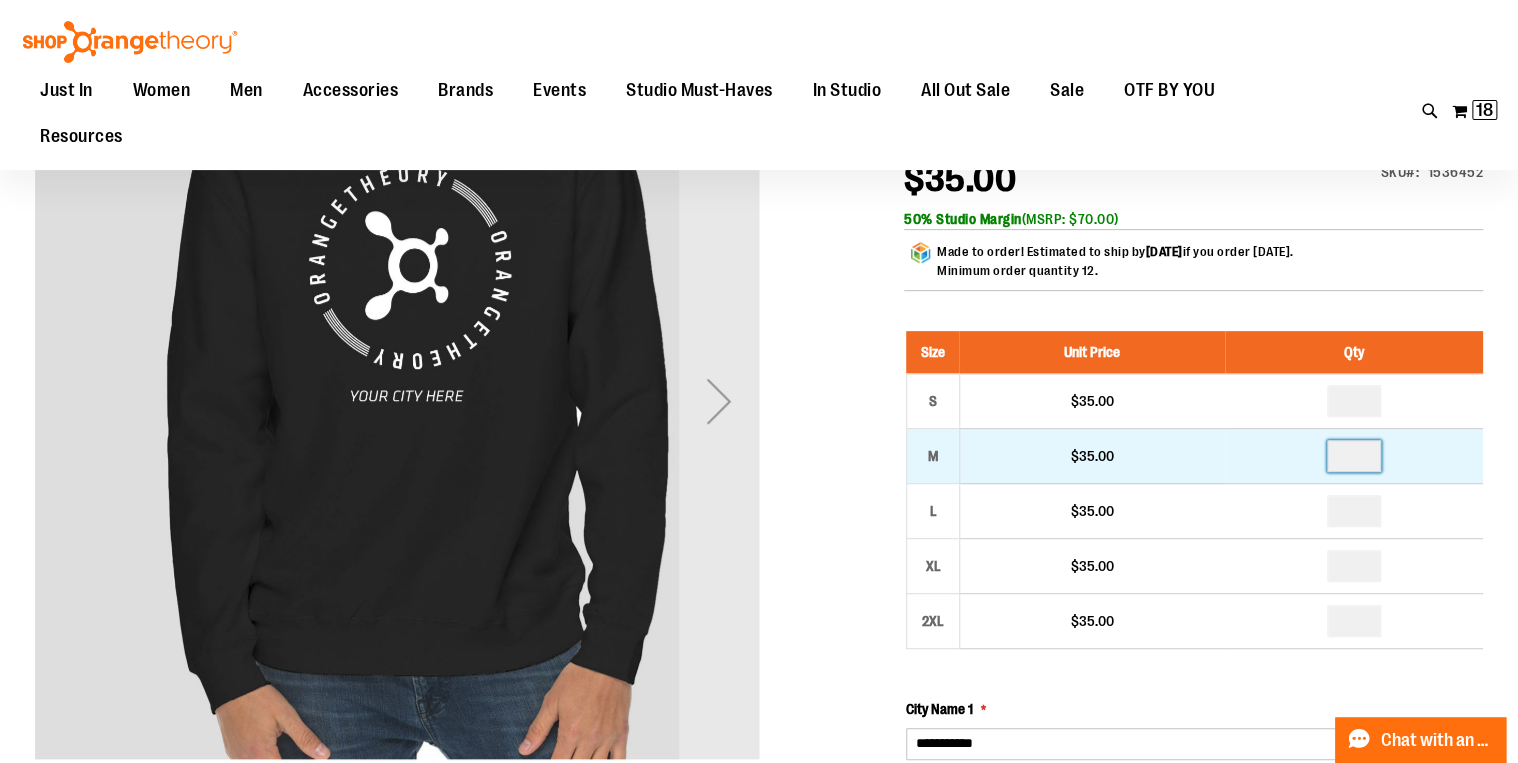 click at bounding box center (1354, 456) 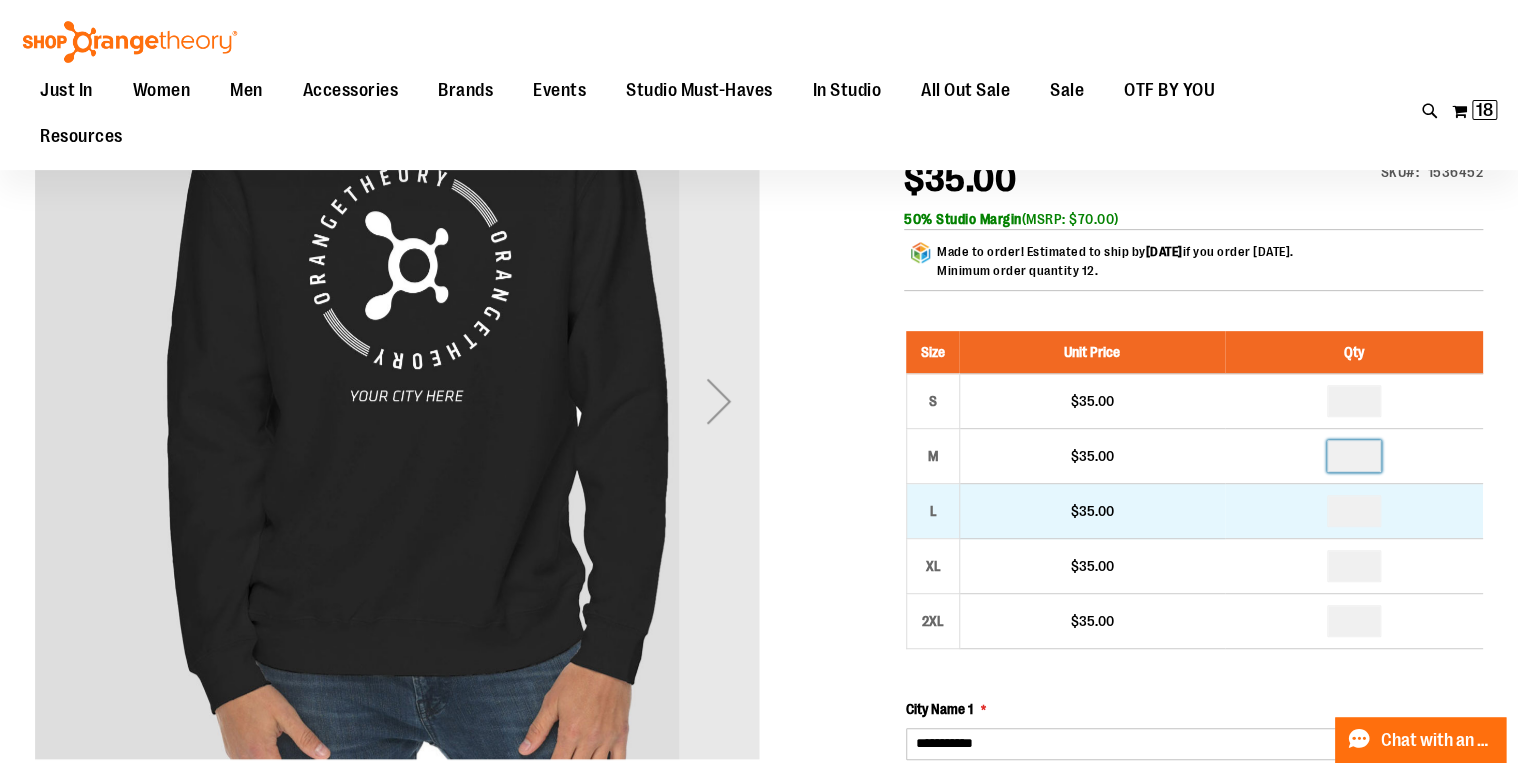 type on "*" 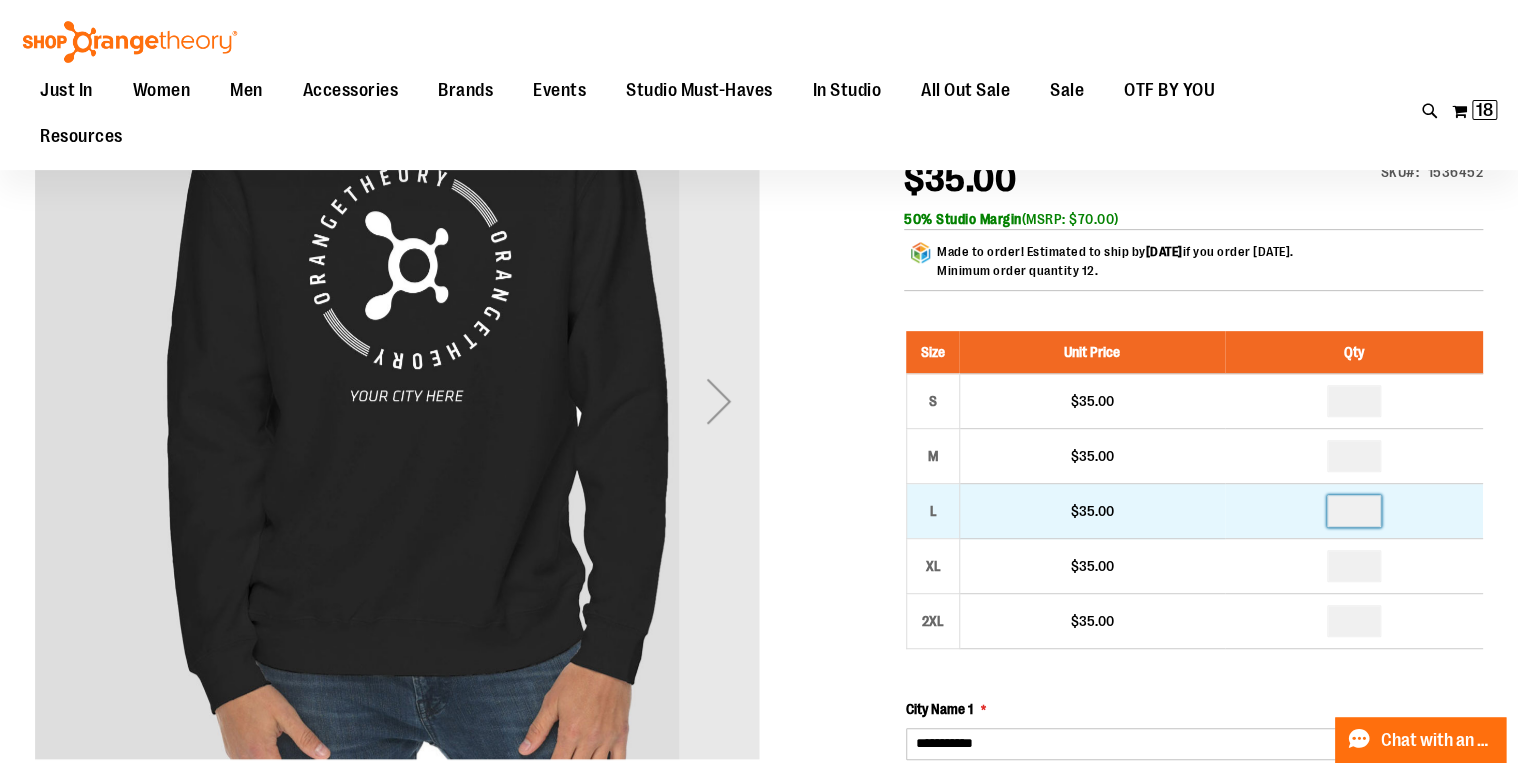 click at bounding box center [1354, 511] 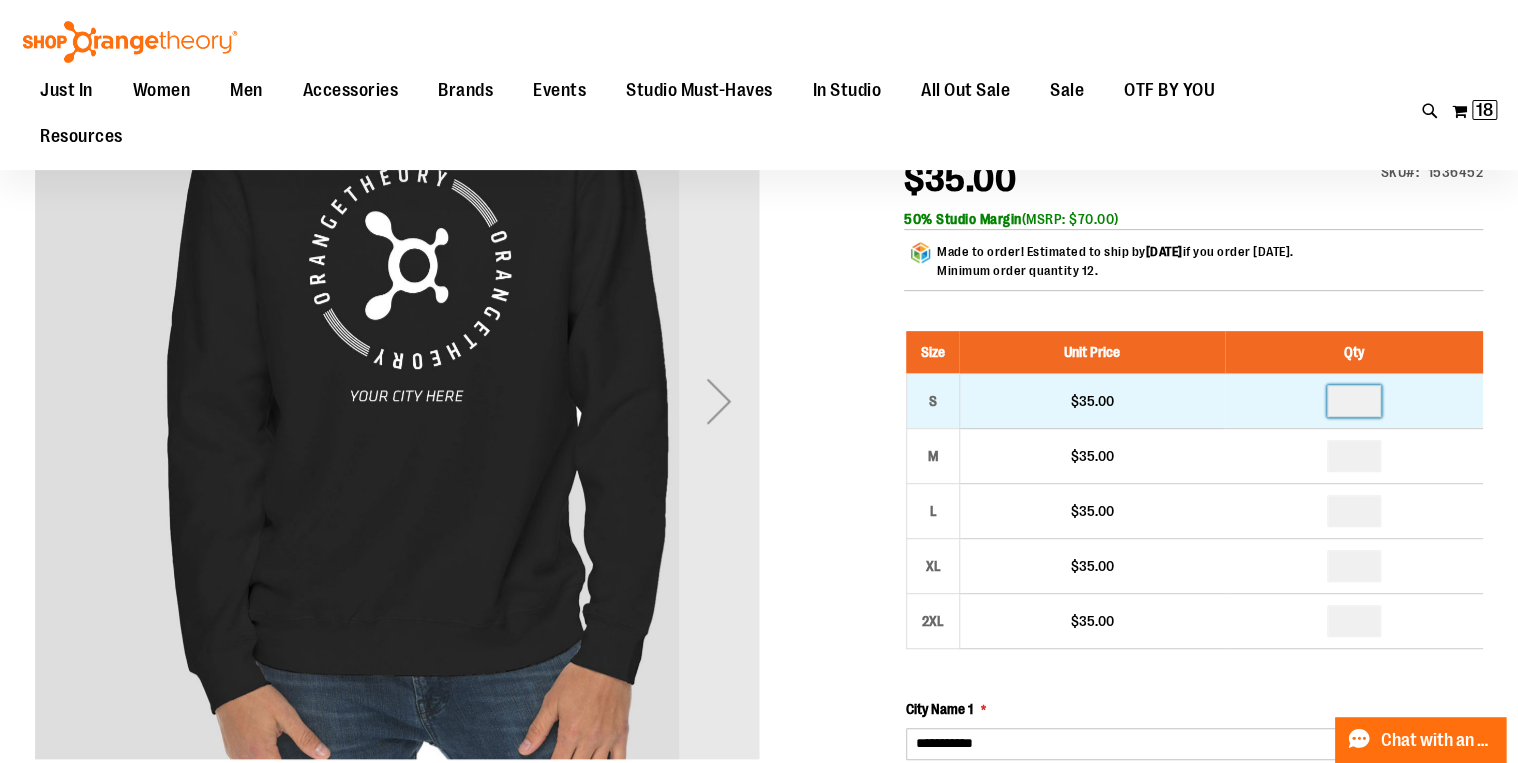 type on "*" 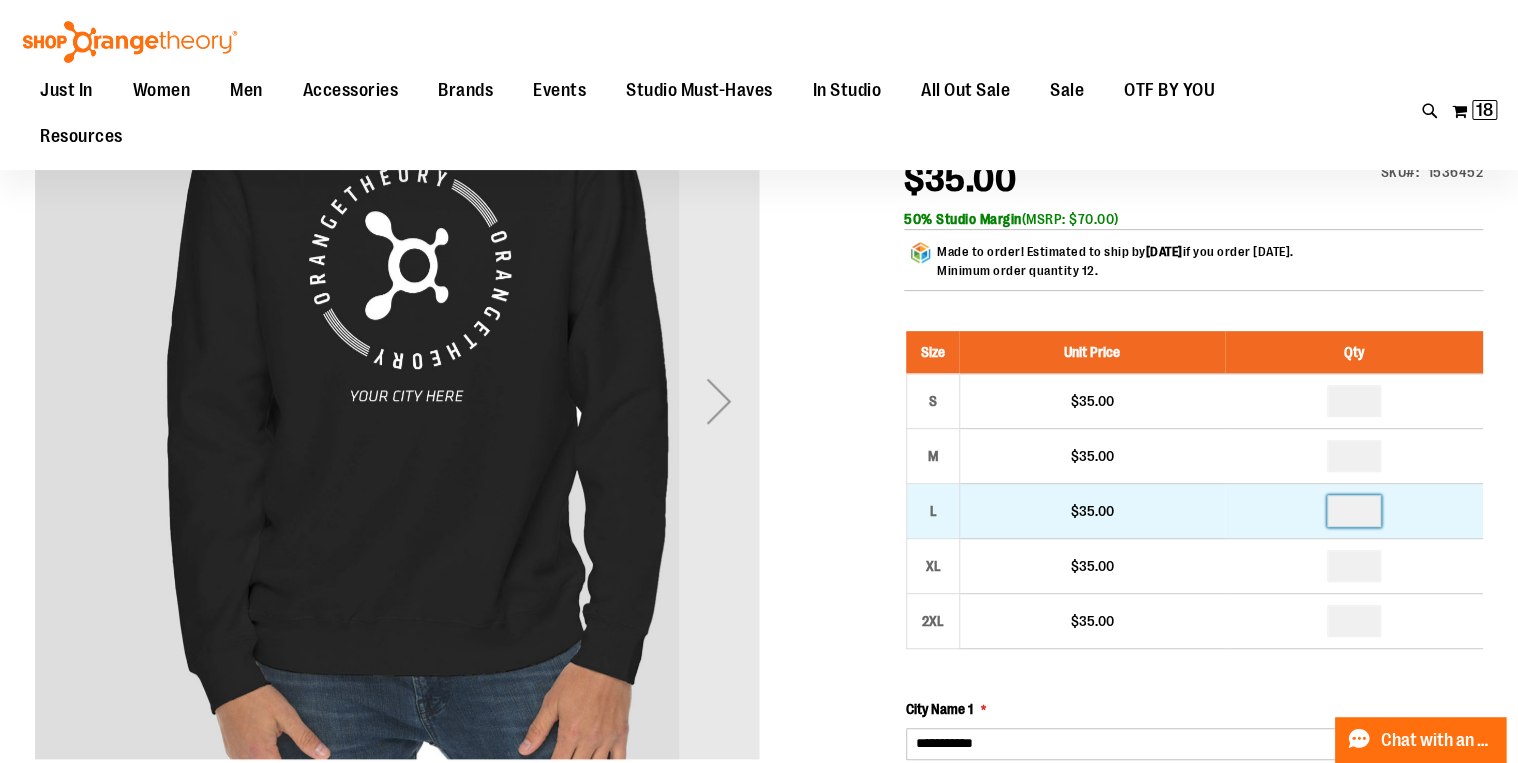 click at bounding box center (1354, 511) 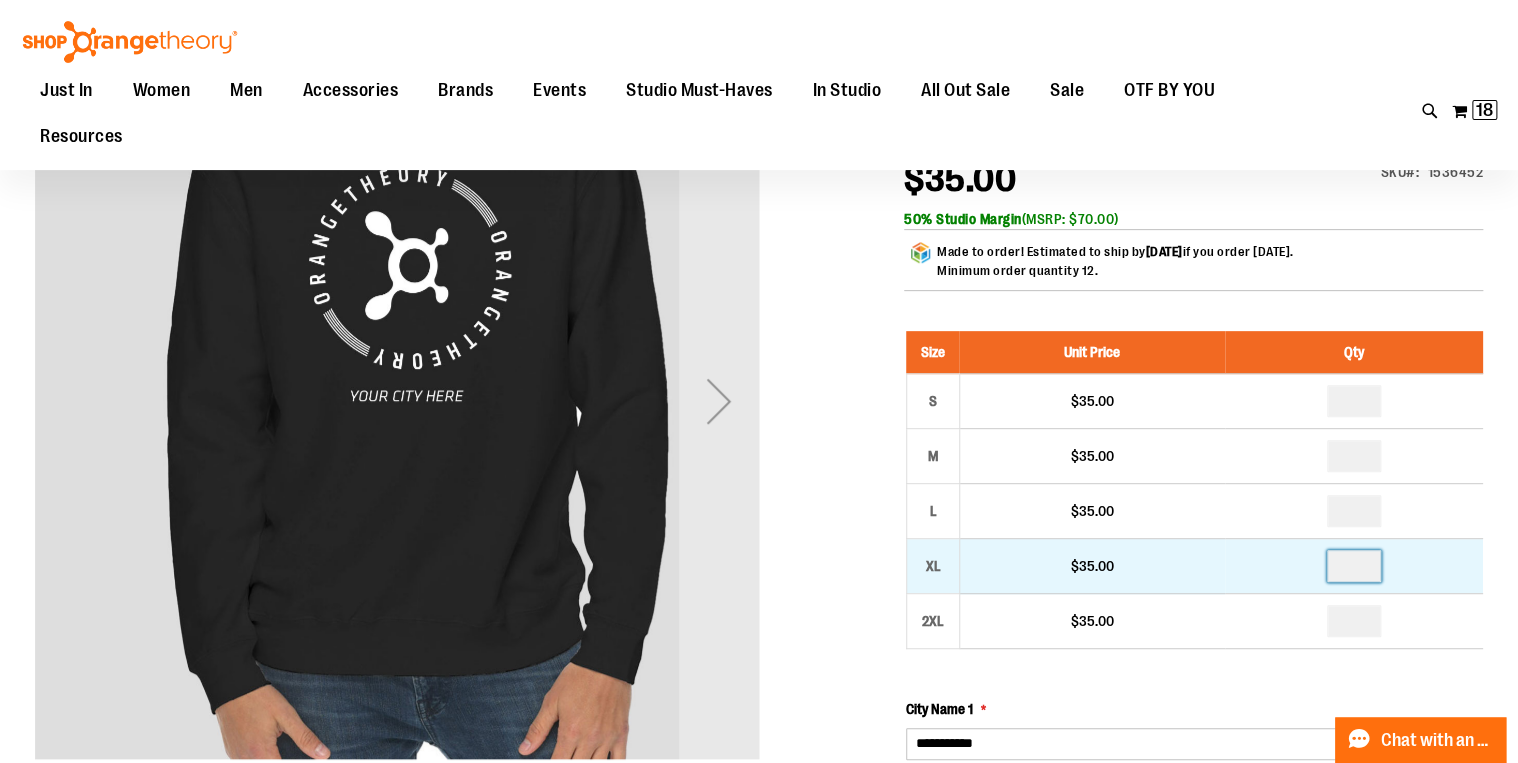 click at bounding box center (1354, 566) 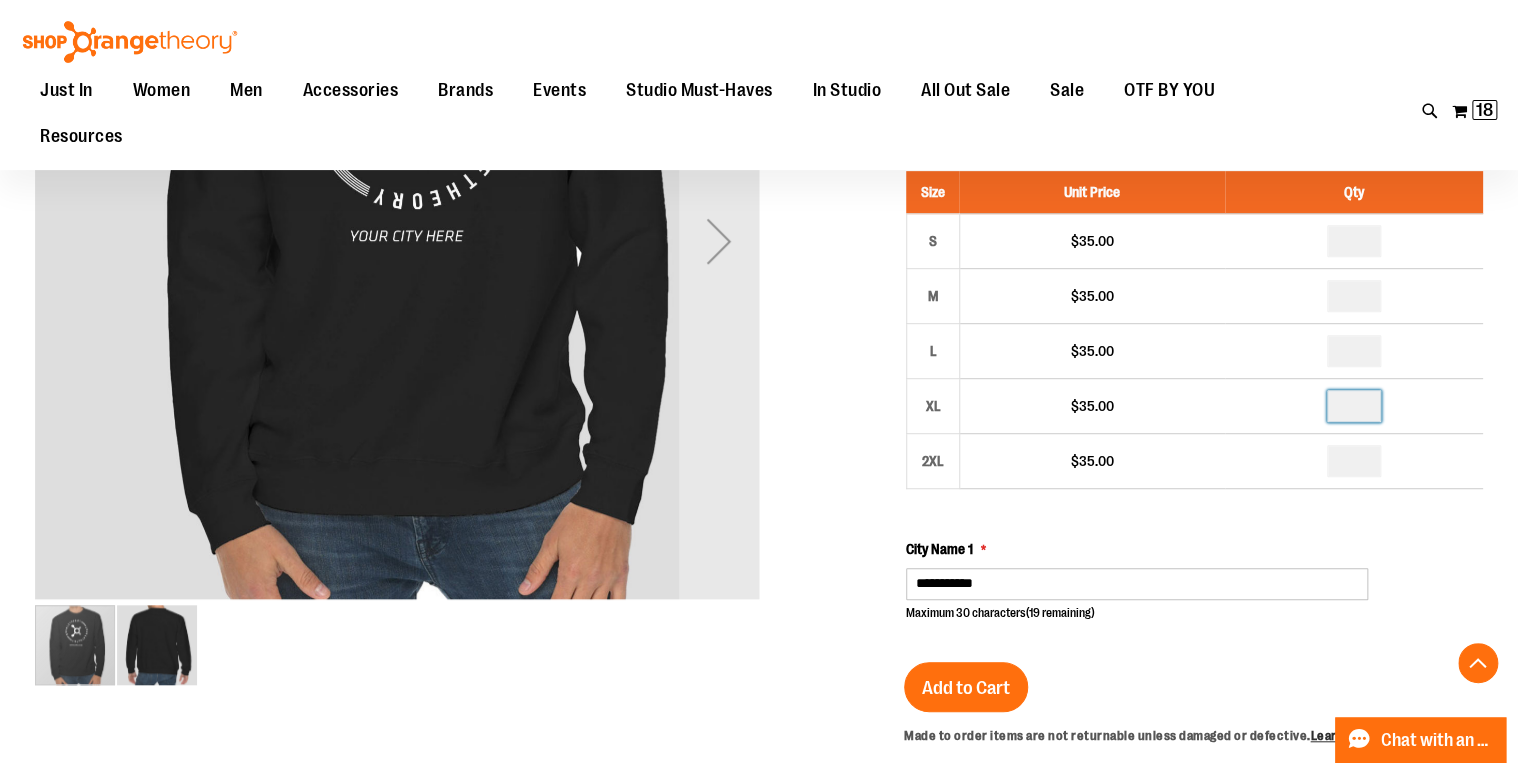 scroll, scrollTop: 480, scrollLeft: 0, axis: vertical 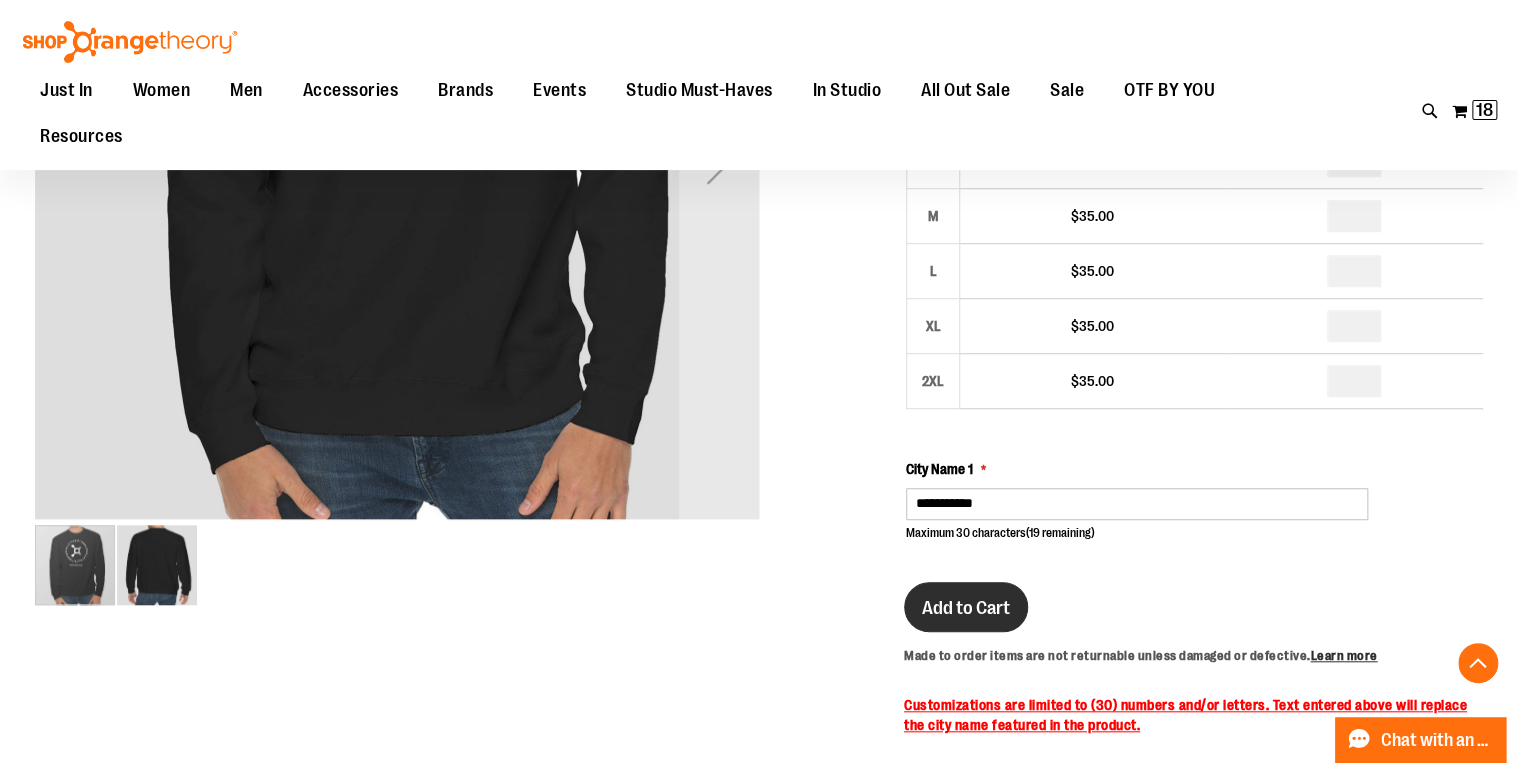 click on "Add to Cart" at bounding box center (966, 608) 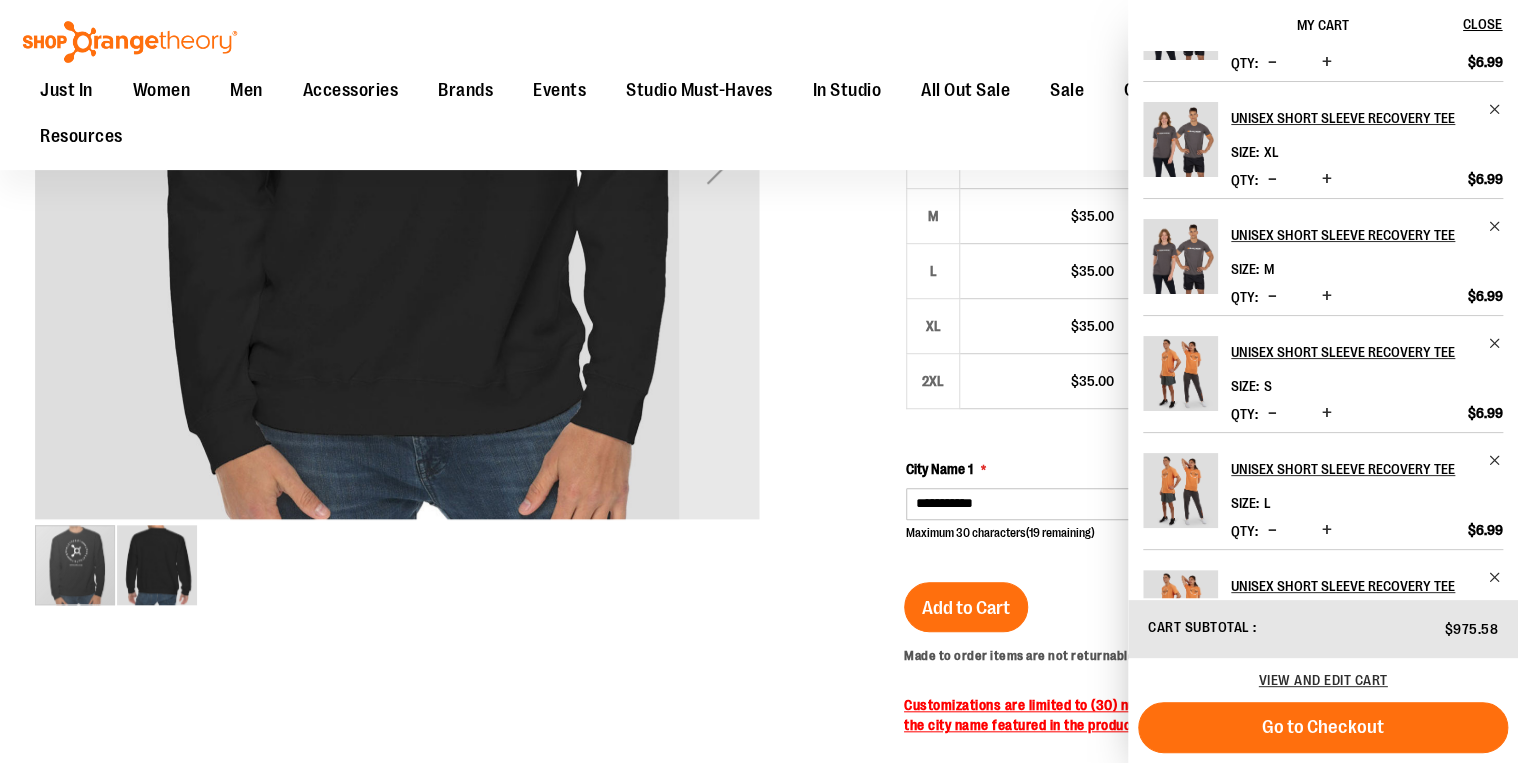 scroll, scrollTop: 757, scrollLeft: 0, axis: vertical 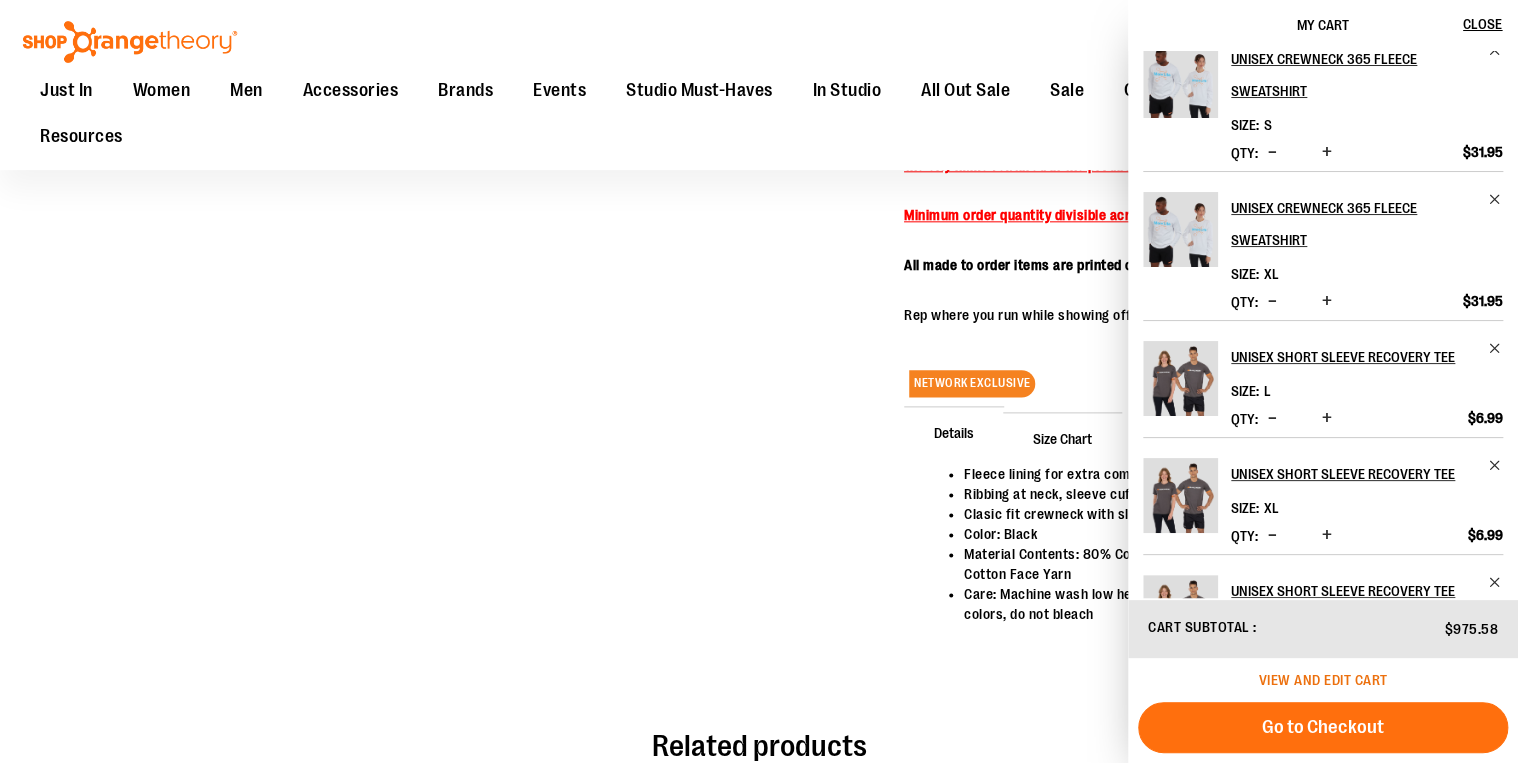 click on "View and edit cart" at bounding box center [1323, 680] 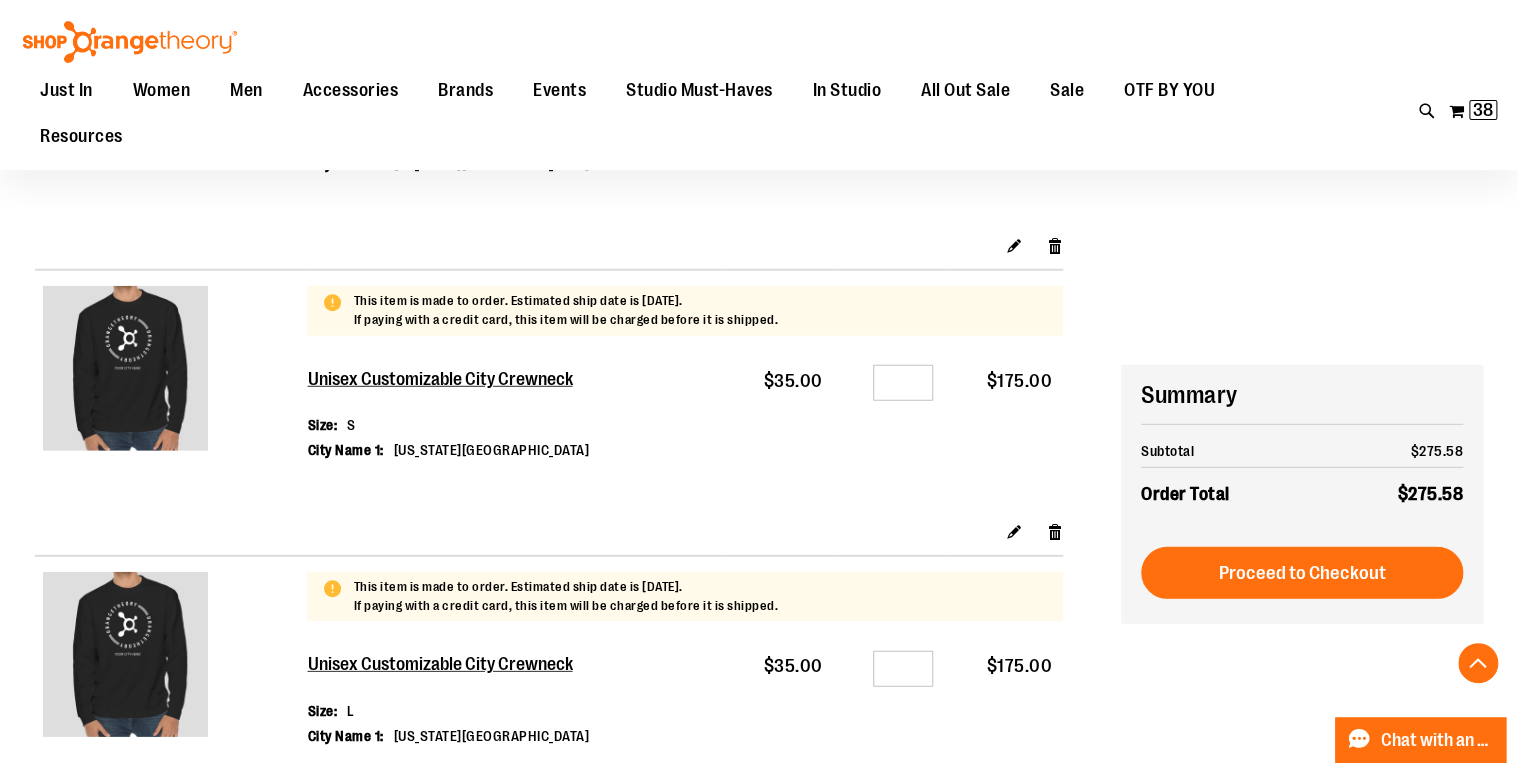 scroll, scrollTop: 2799, scrollLeft: 0, axis: vertical 